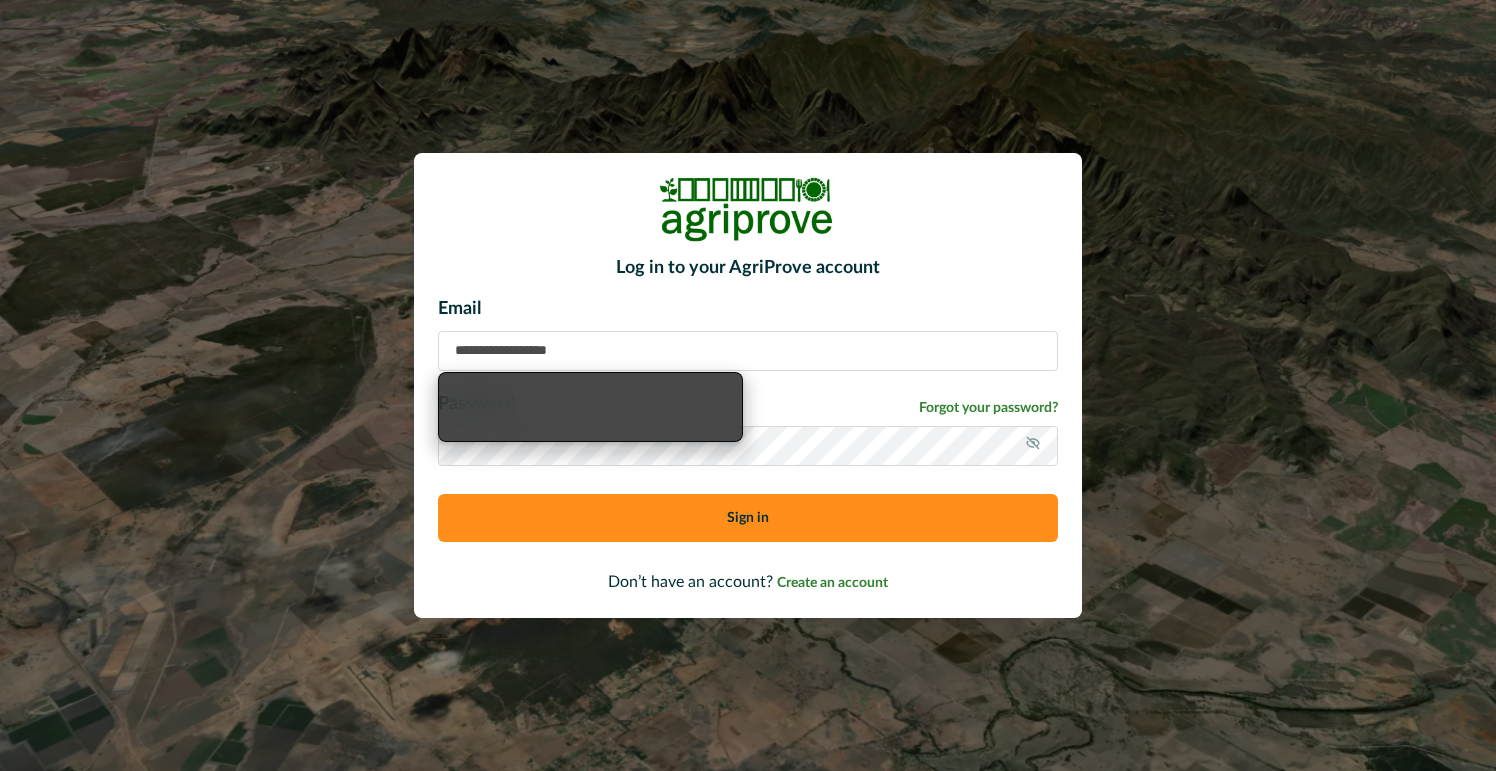 scroll, scrollTop: 0, scrollLeft: 0, axis: both 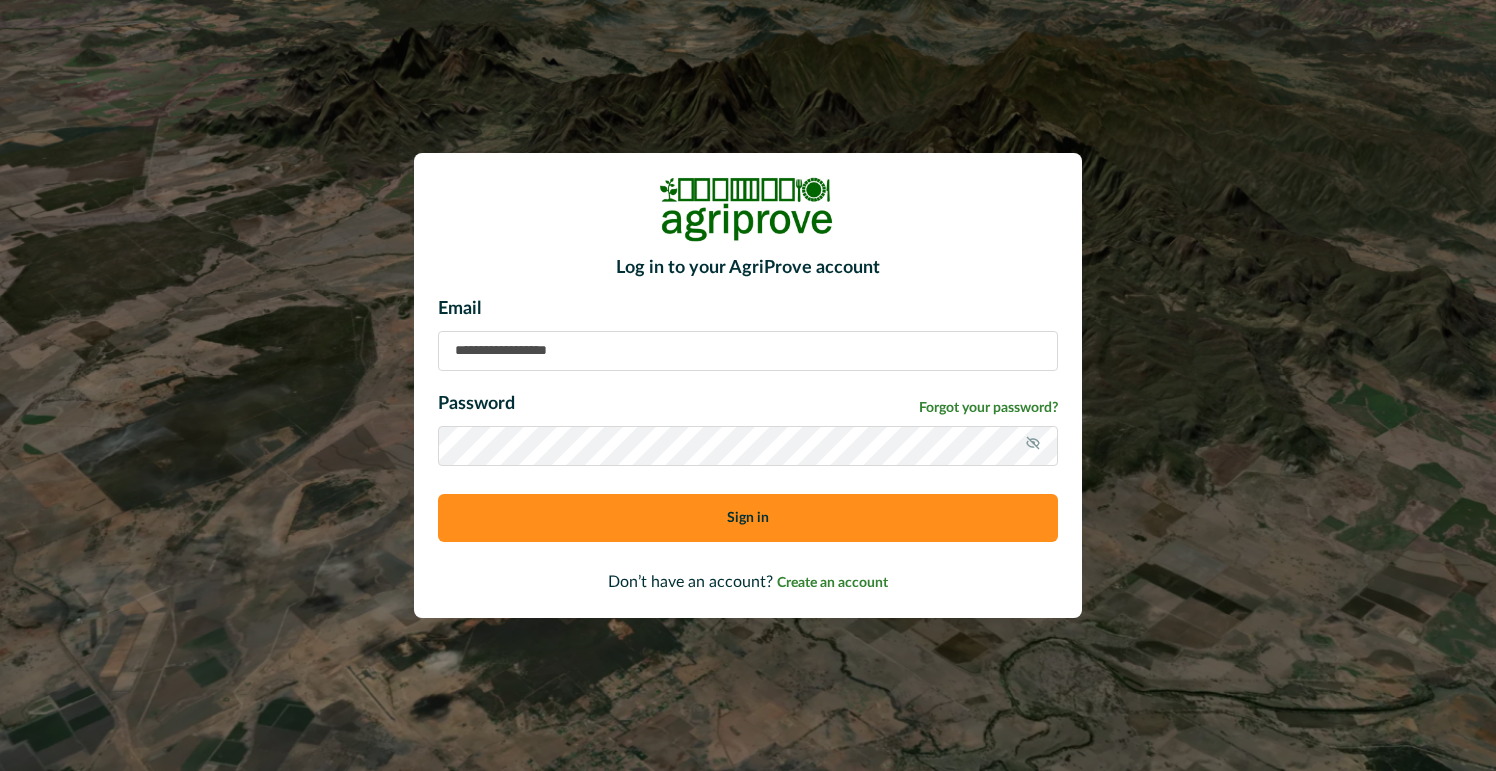 type on "**********" 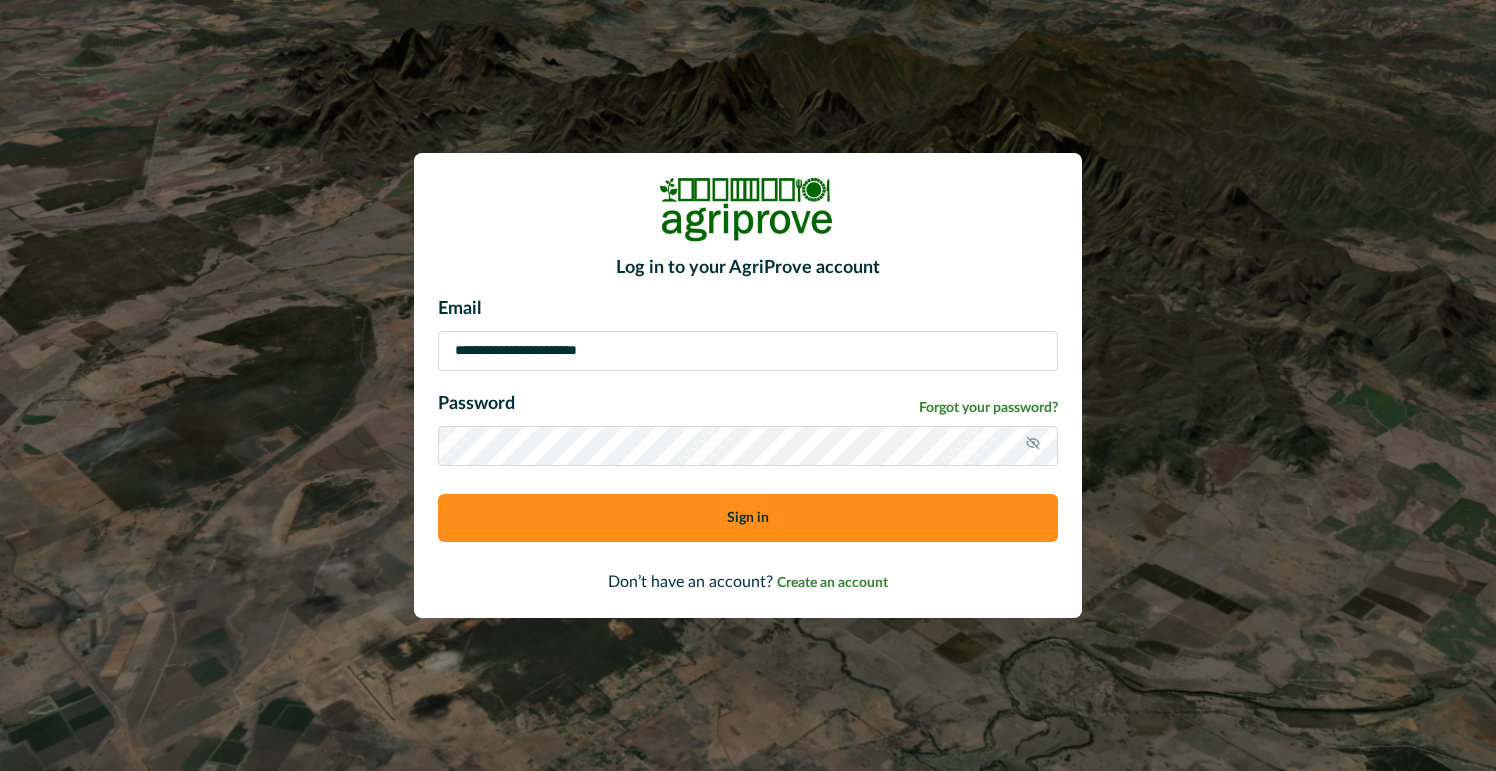 click on "Sign in" at bounding box center (748, 518) 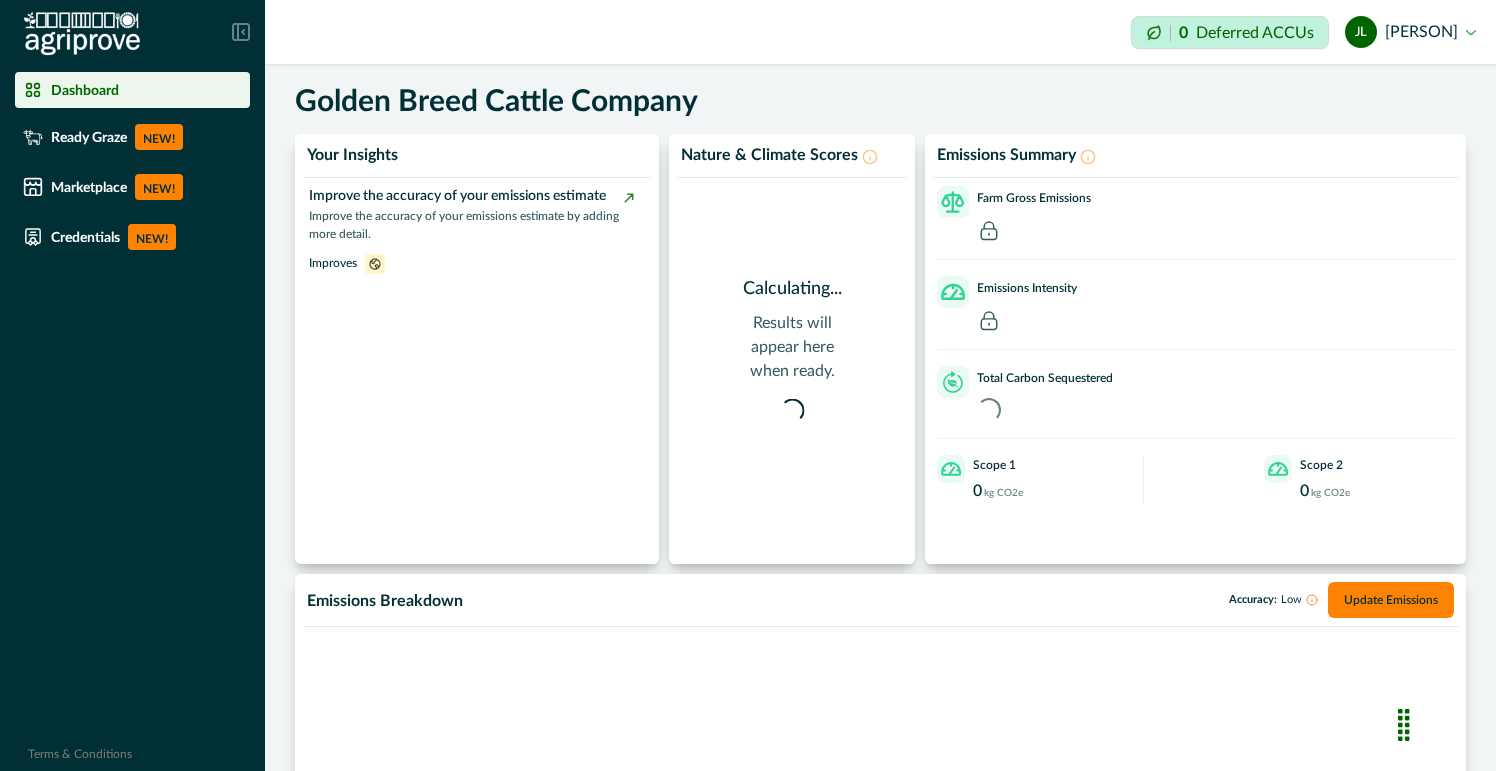 click 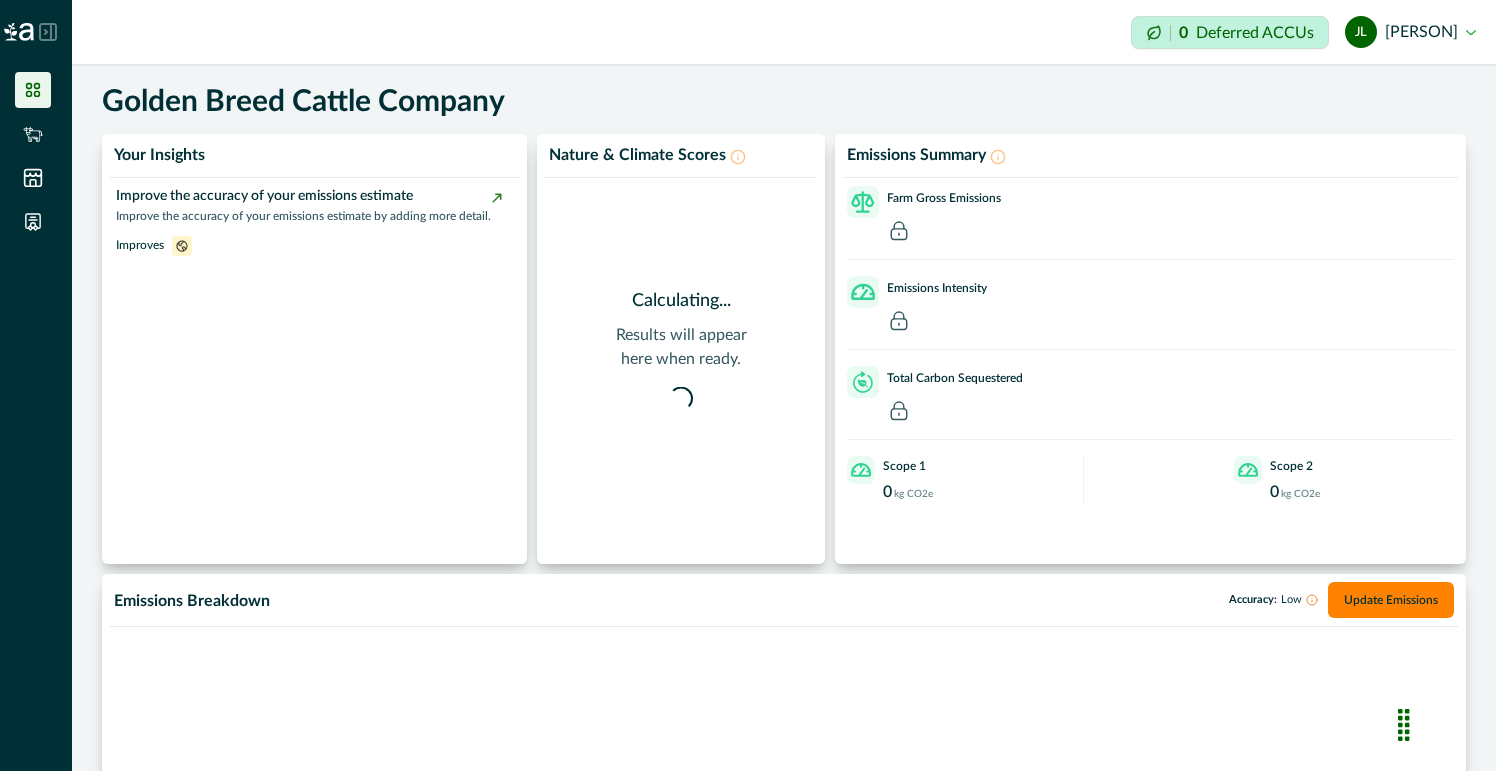 click at bounding box center [36, 32] 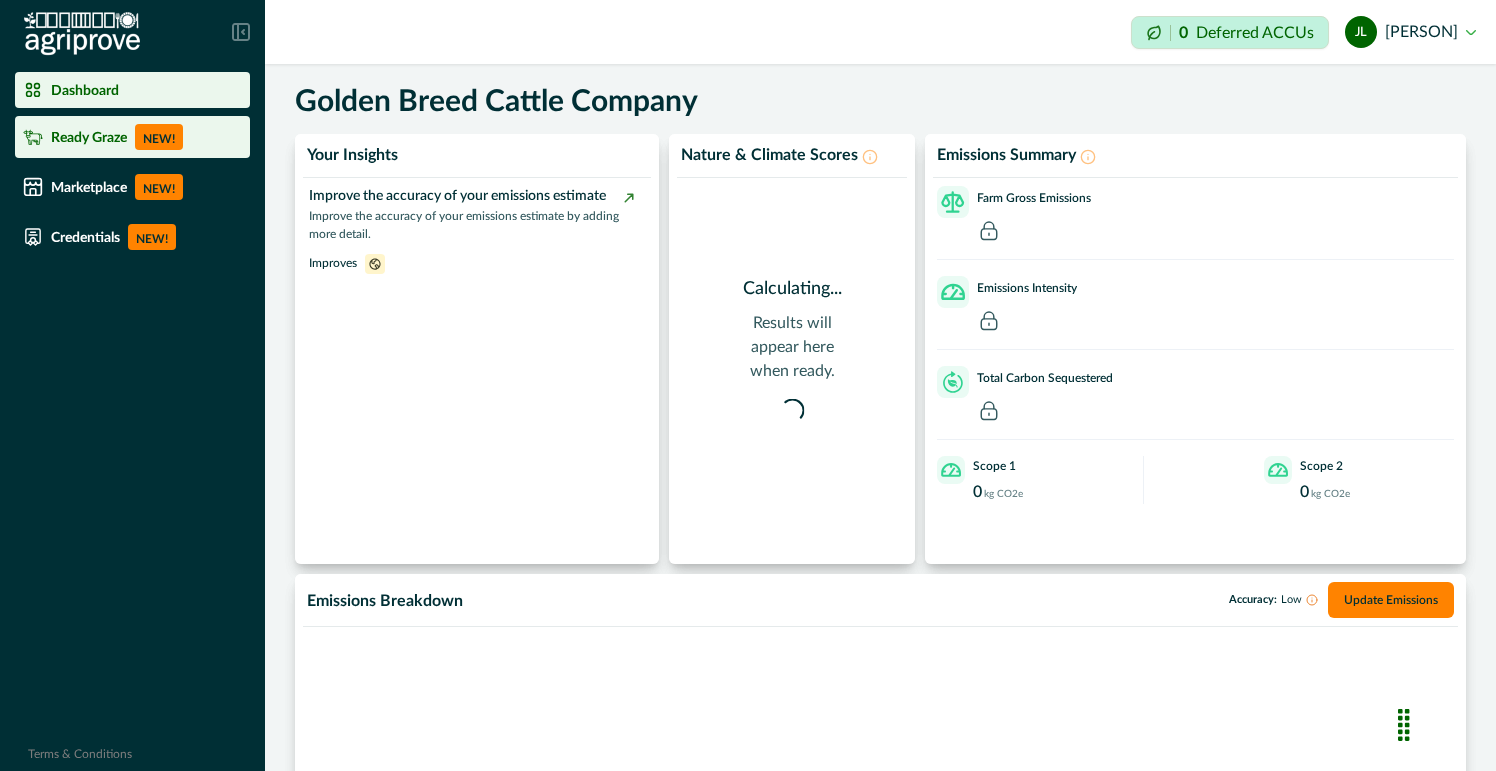 click on "Ready Graze" at bounding box center [89, 137] 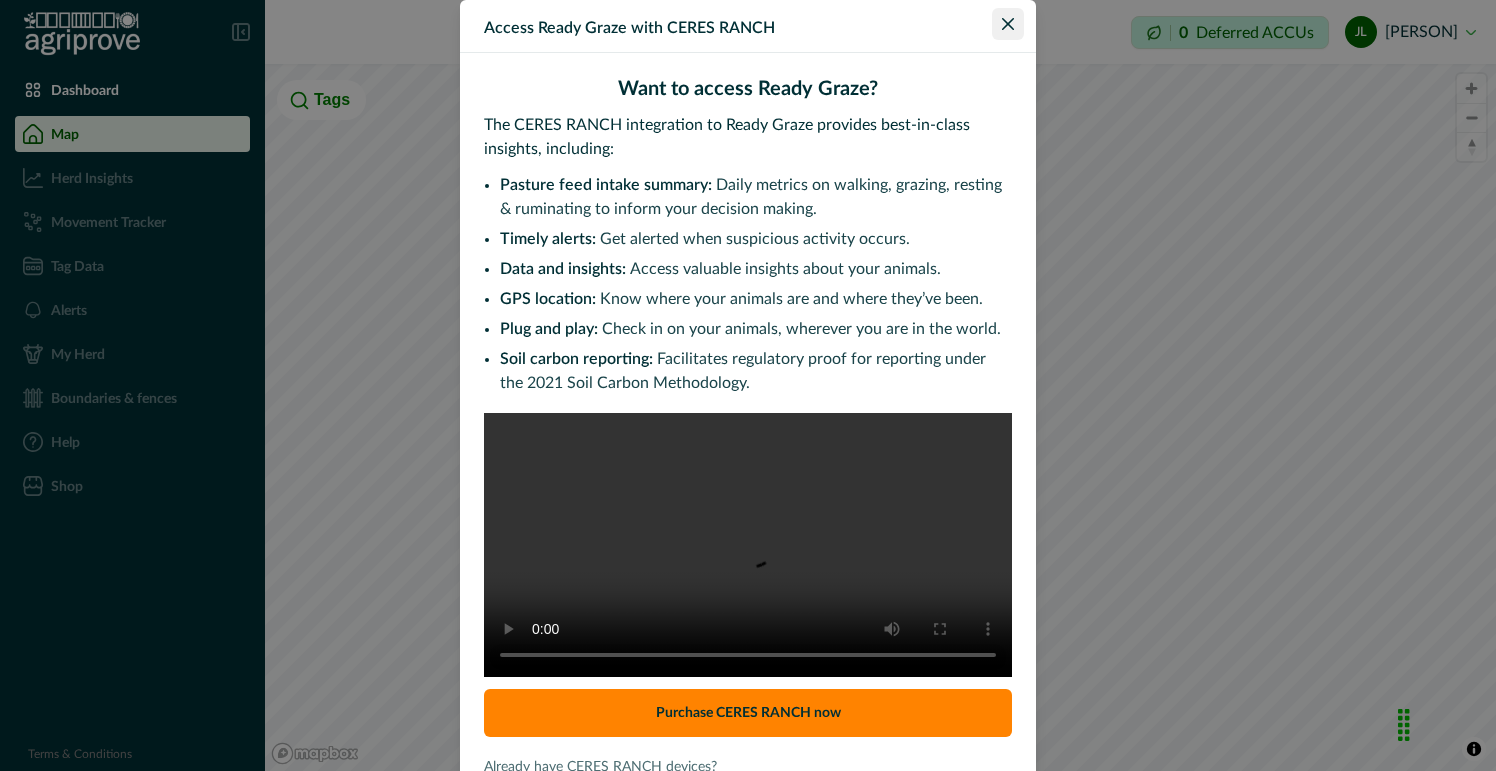 click 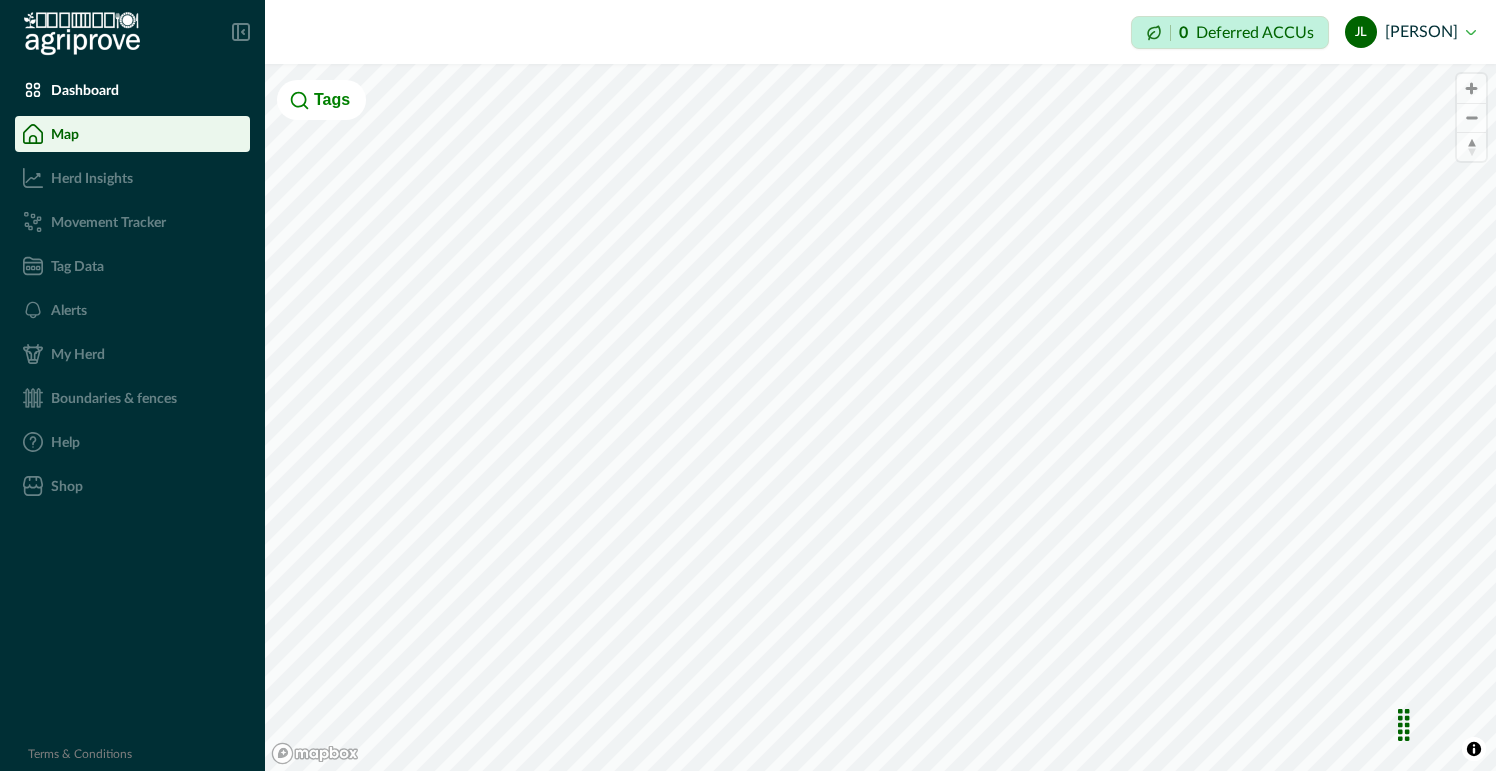 click on "JL [PERSON]" at bounding box center [1410, 32] 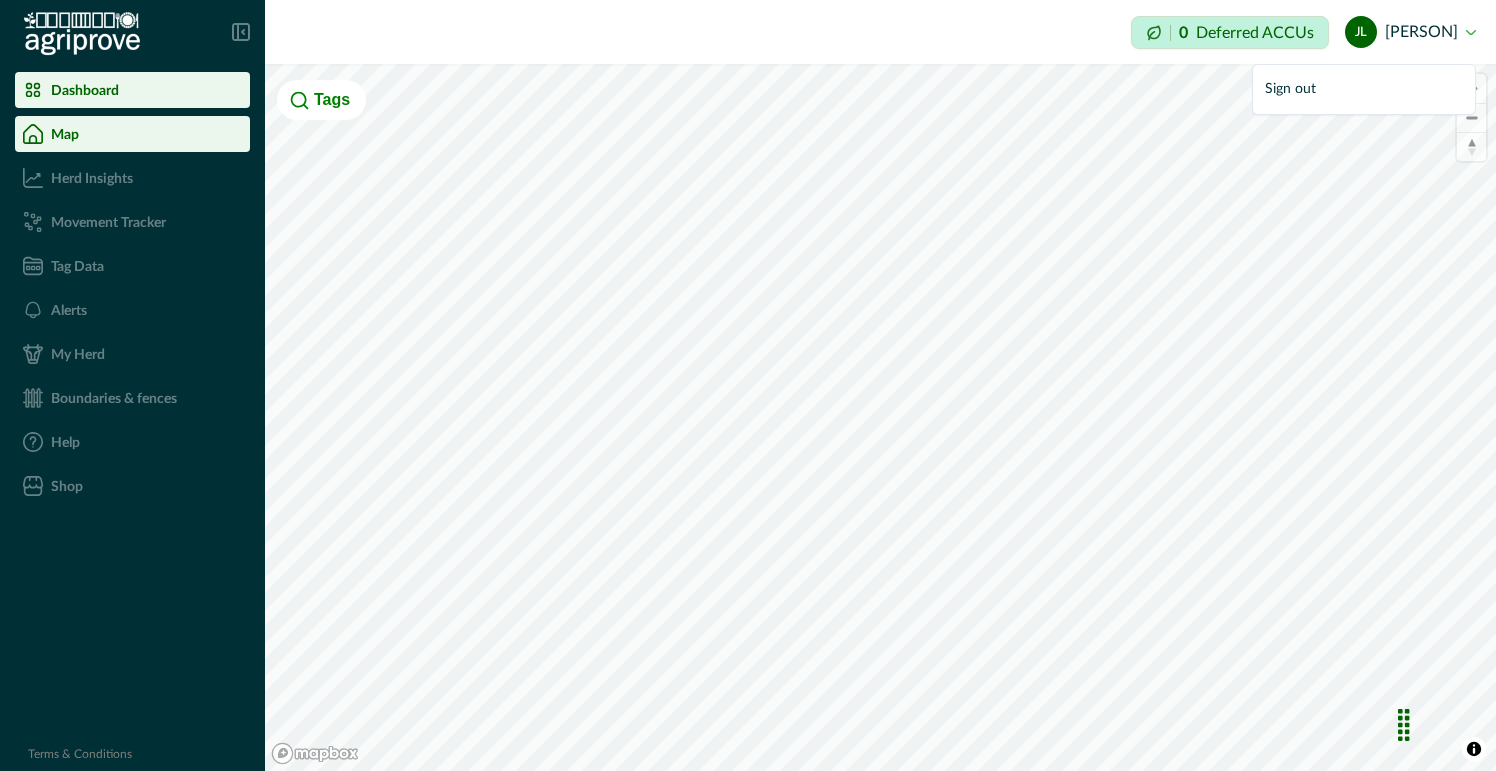 click on "Dashboard" at bounding box center (85, 90) 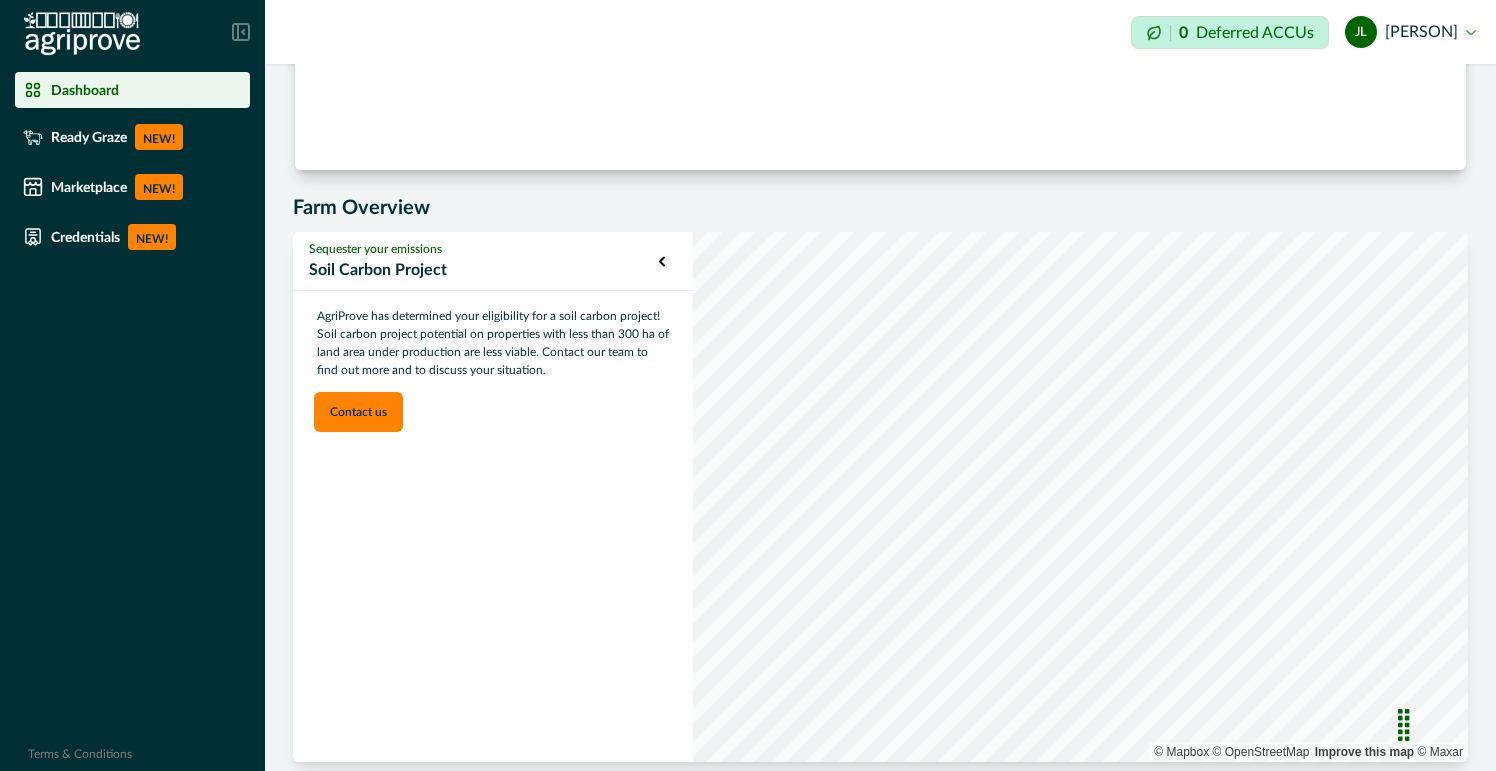 scroll, scrollTop: 842, scrollLeft: 0, axis: vertical 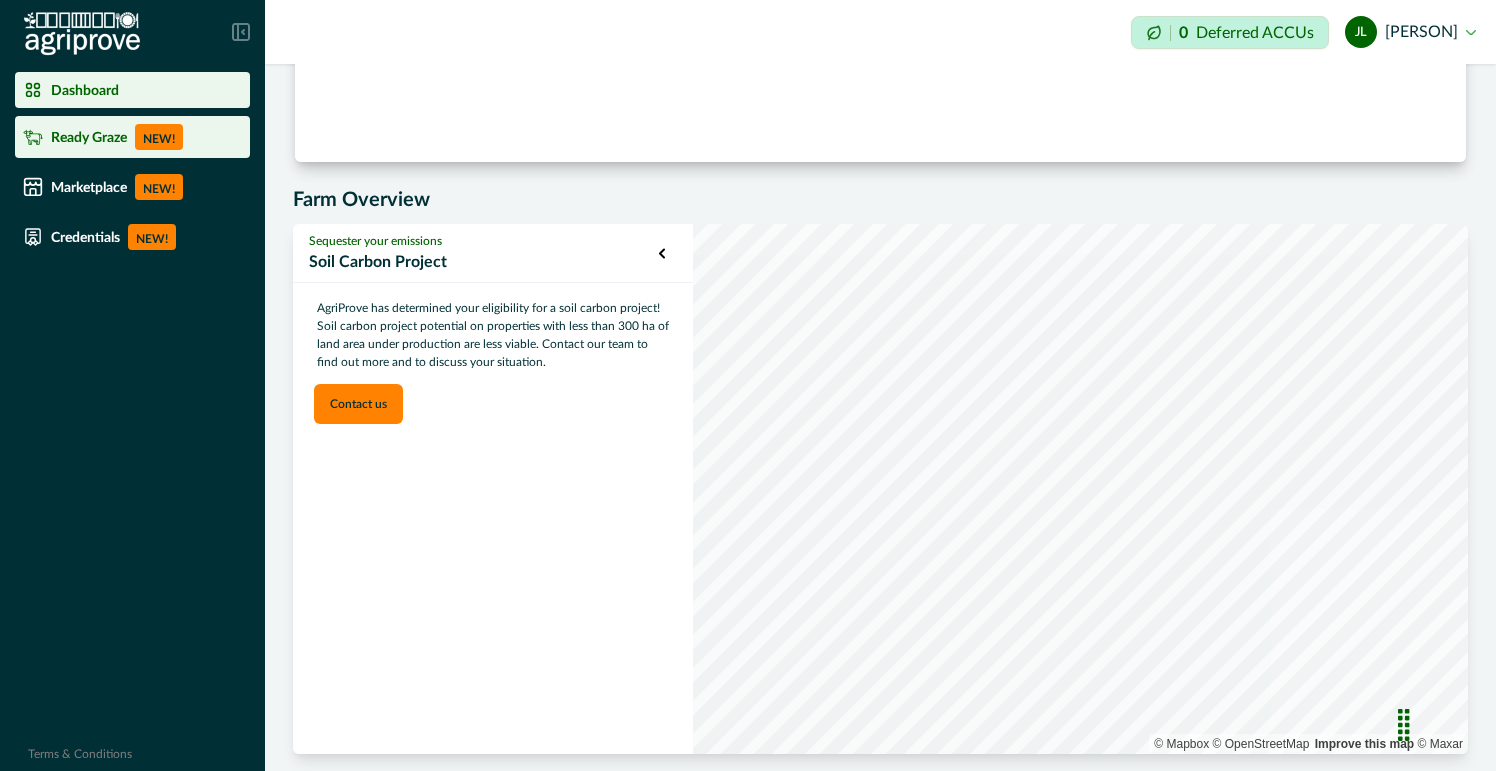 click on "Ready Graze NEW!" at bounding box center [132, 137] 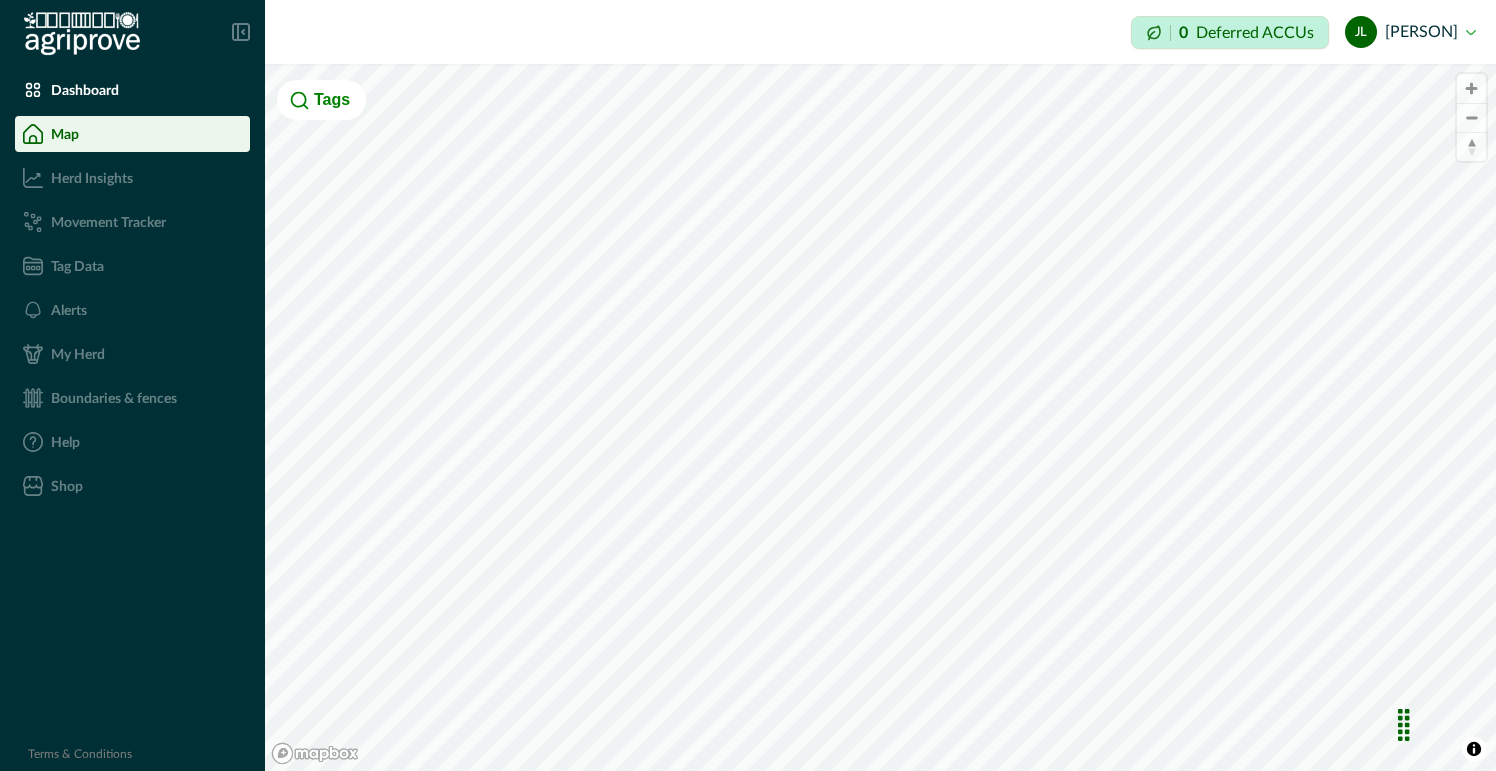 scroll, scrollTop: 0, scrollLeft: 0, axis: both 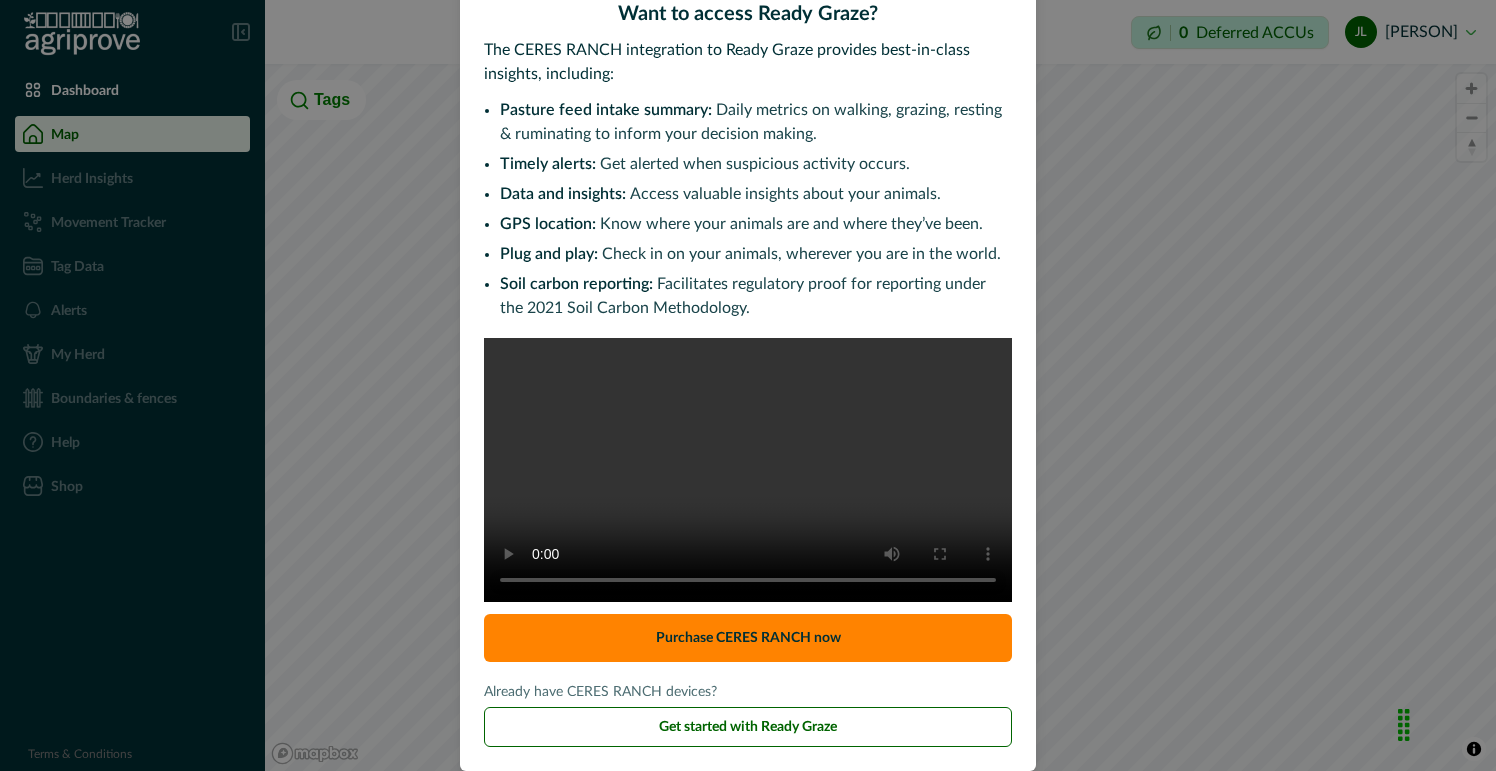 click on "Access Ready Graze with CERES RANCH Want to access Ready Graze? The CERES RANCH integration to Ready Graze provides best-in-class insights, including: Pasture feed intake summary: Daily metrics on walking, grazing, resting & ruminating to inform your decision making. Timely alerts: Get alerted when suspicious activity occurs. Data and insights: Access valuable insights about your animals. GPS location: Know where your animals are and where they’ve been. Plug and play: Check in on your animals, wherever you are in the world. Soil carbon reporting: Facilitates regulatory proof for reporting under the 2021 Soil Carbon Methodology. Purchase CERES RANCH now Already have CERES RANCH devices? Get started with Ready Graze" at bounding box center [748, 385] 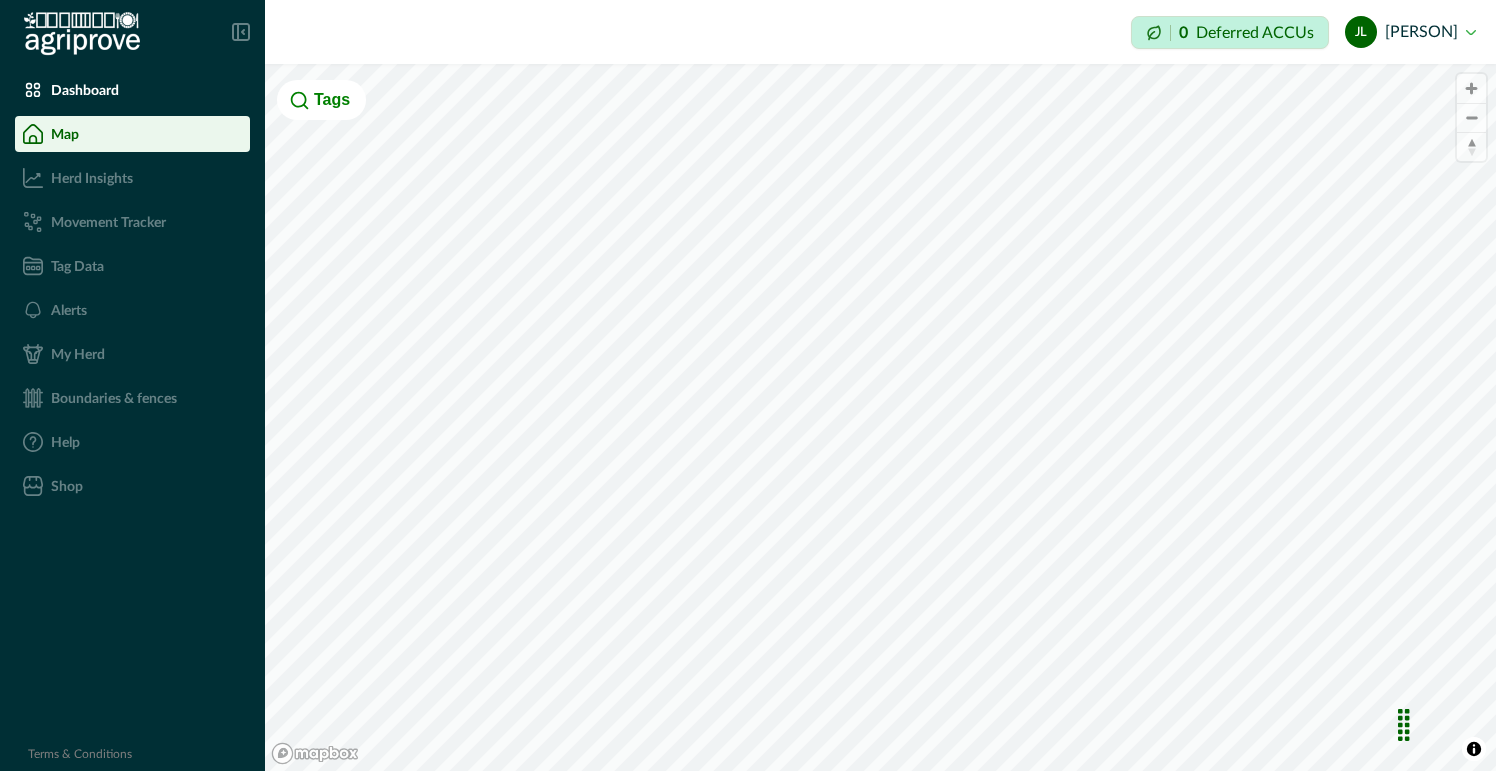 click on "Tags" at bounding box center [321, 100] 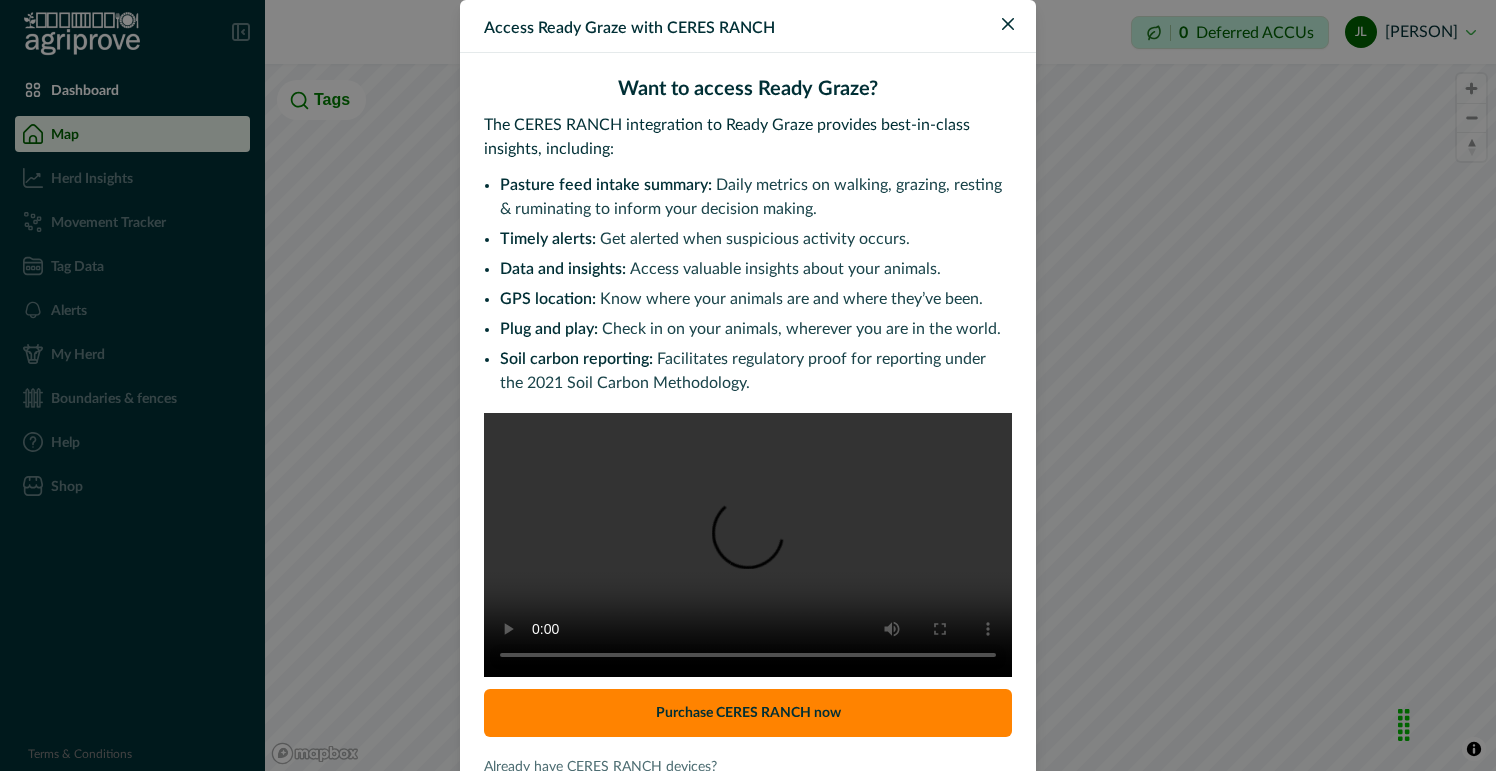 scroll, scrollTop: 141, scrollLeft: 0, axis: vertical 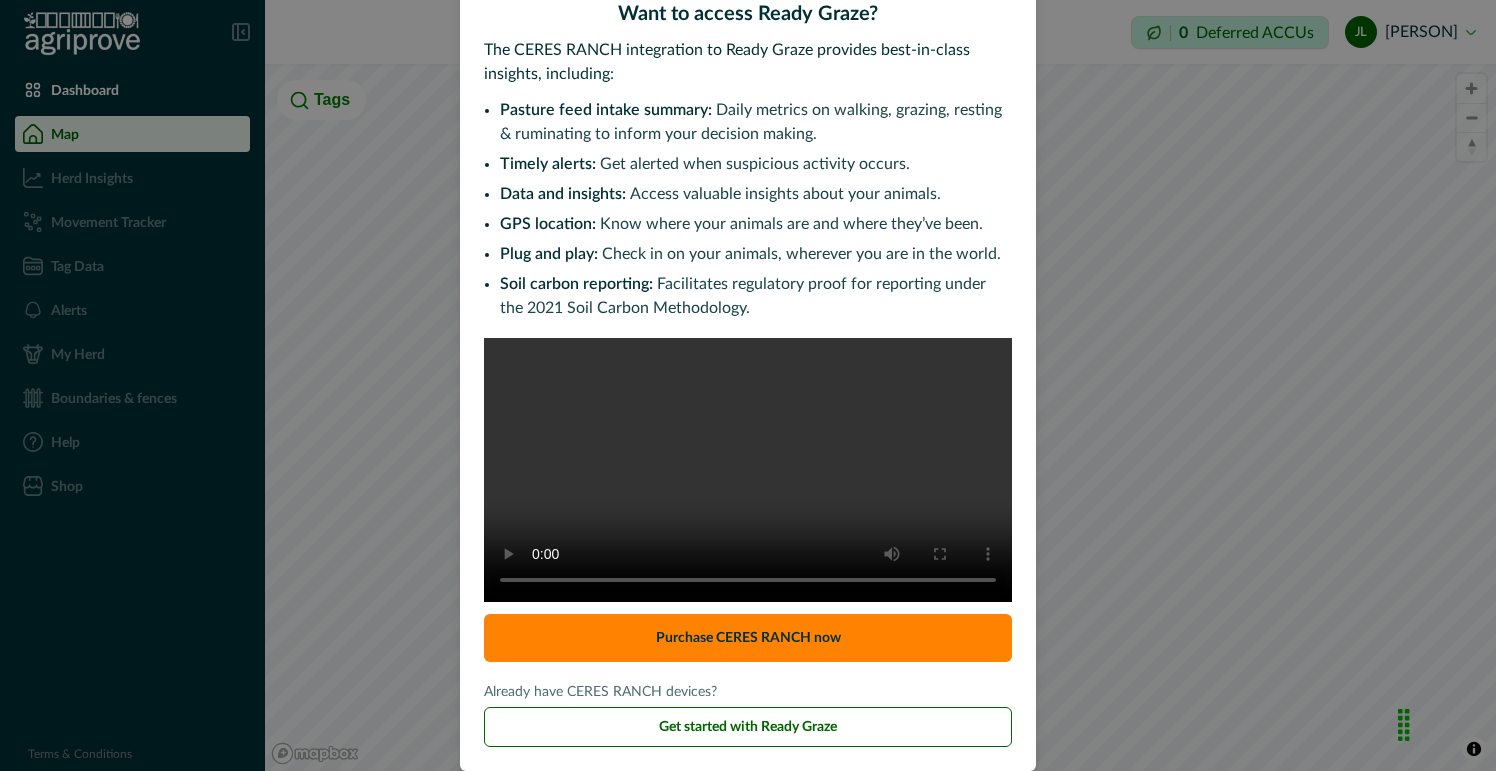 click on "Want to access Ready Graze? The CERES RANCH integration to Ready Graze provides best-in-class insights, including: Pasture feed intake summary: Daily metrics on walking, grazing, resting & ruminating to inform your decision making. Timely alerts: Get alerted when suspicious activity occurs. Data and insights: Access valuable insights about your animals. GPS location: Know where your animals are and where they’ve been. Plug and play: Check in on your animals, wherever you are in the world. Soil carbon reporting: Facilitates regulatory proof for reporting under the 2021 Soil Carbon Methodology. Purchase CERES RANCH now Already have CERES RANCH devices? Get started with Ready Graze" at bounding box center [748, 374] 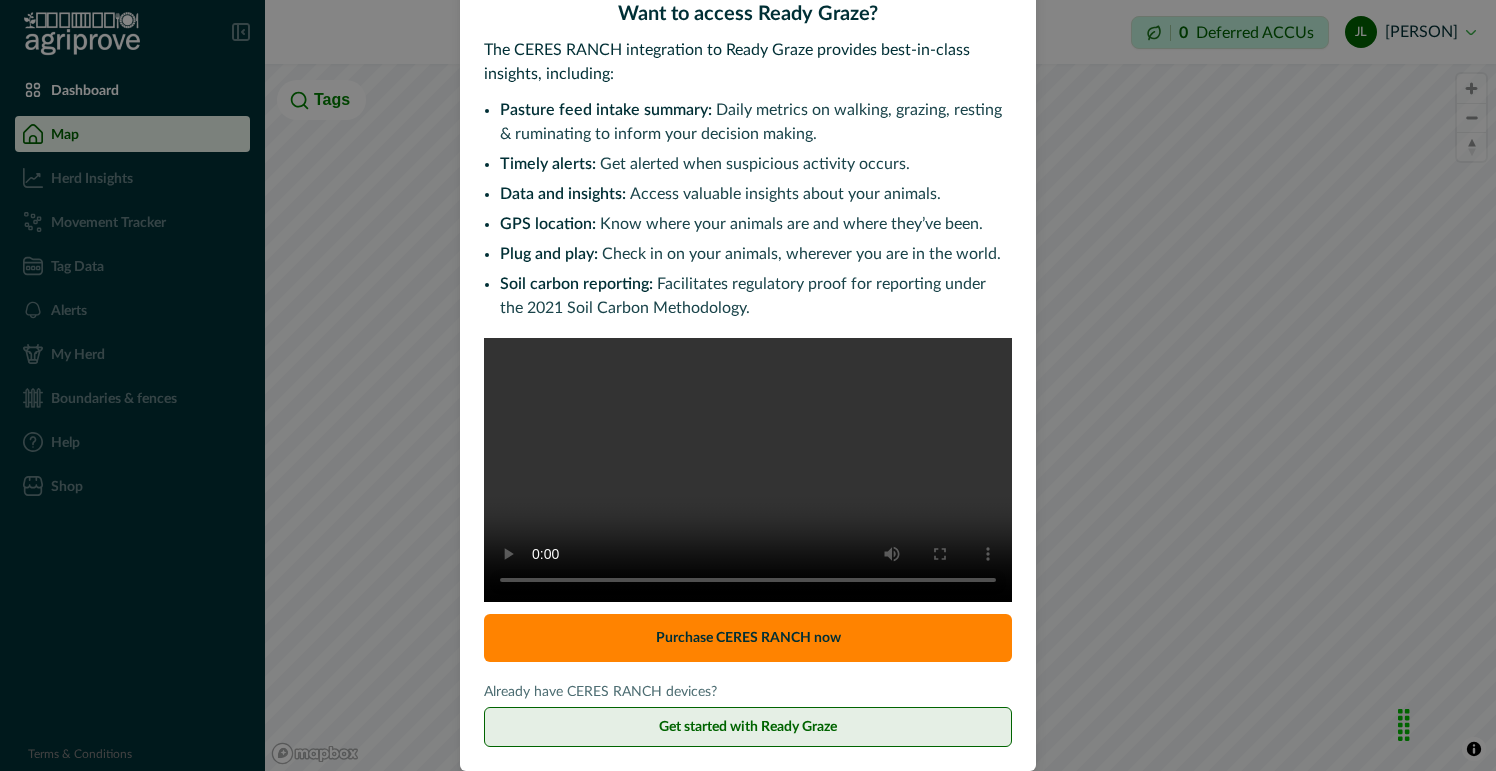 click on "Get started with Ready Graze" at bounding box center (748, 727) 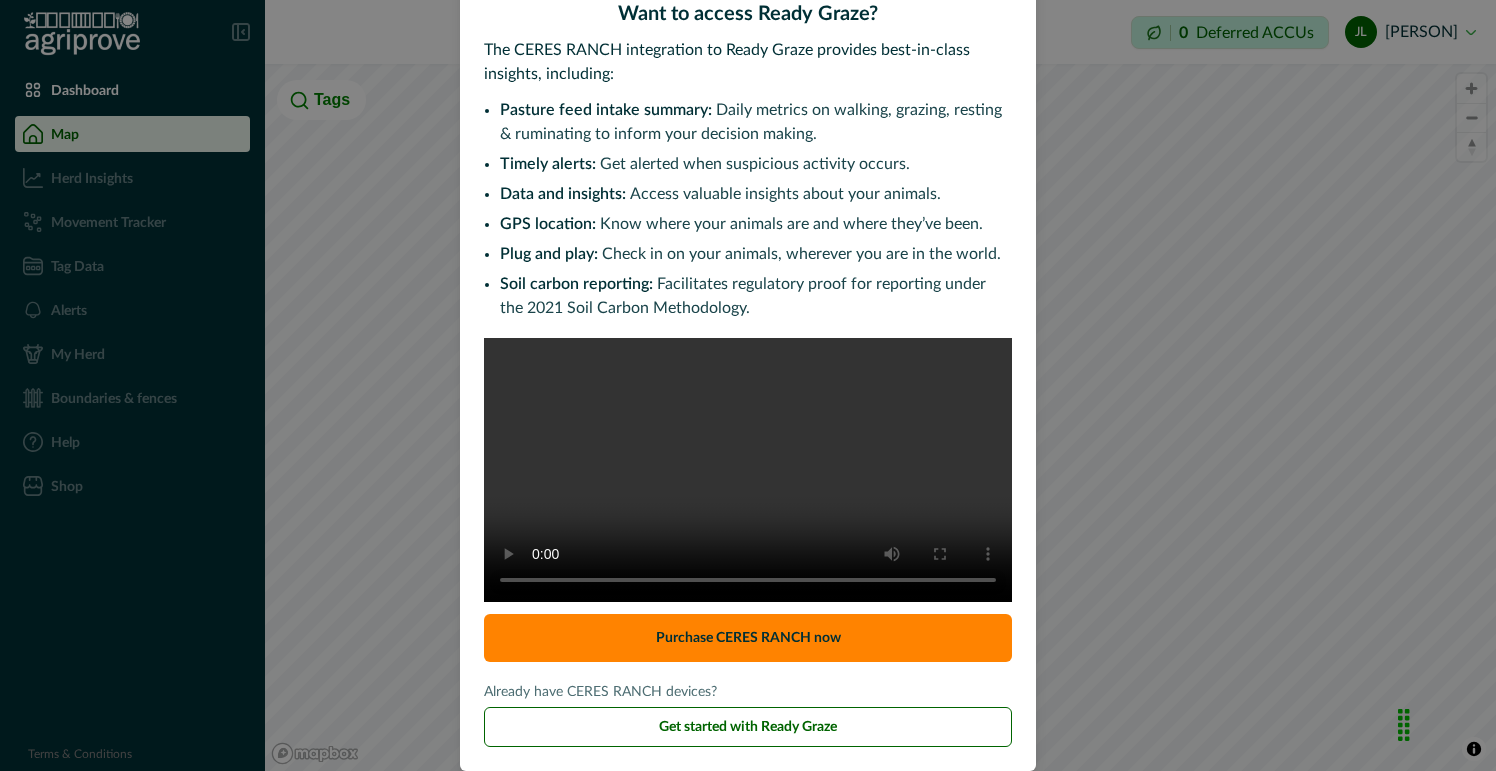 scroll, scrollTop: 0, scrollLeft: 0, axis: both 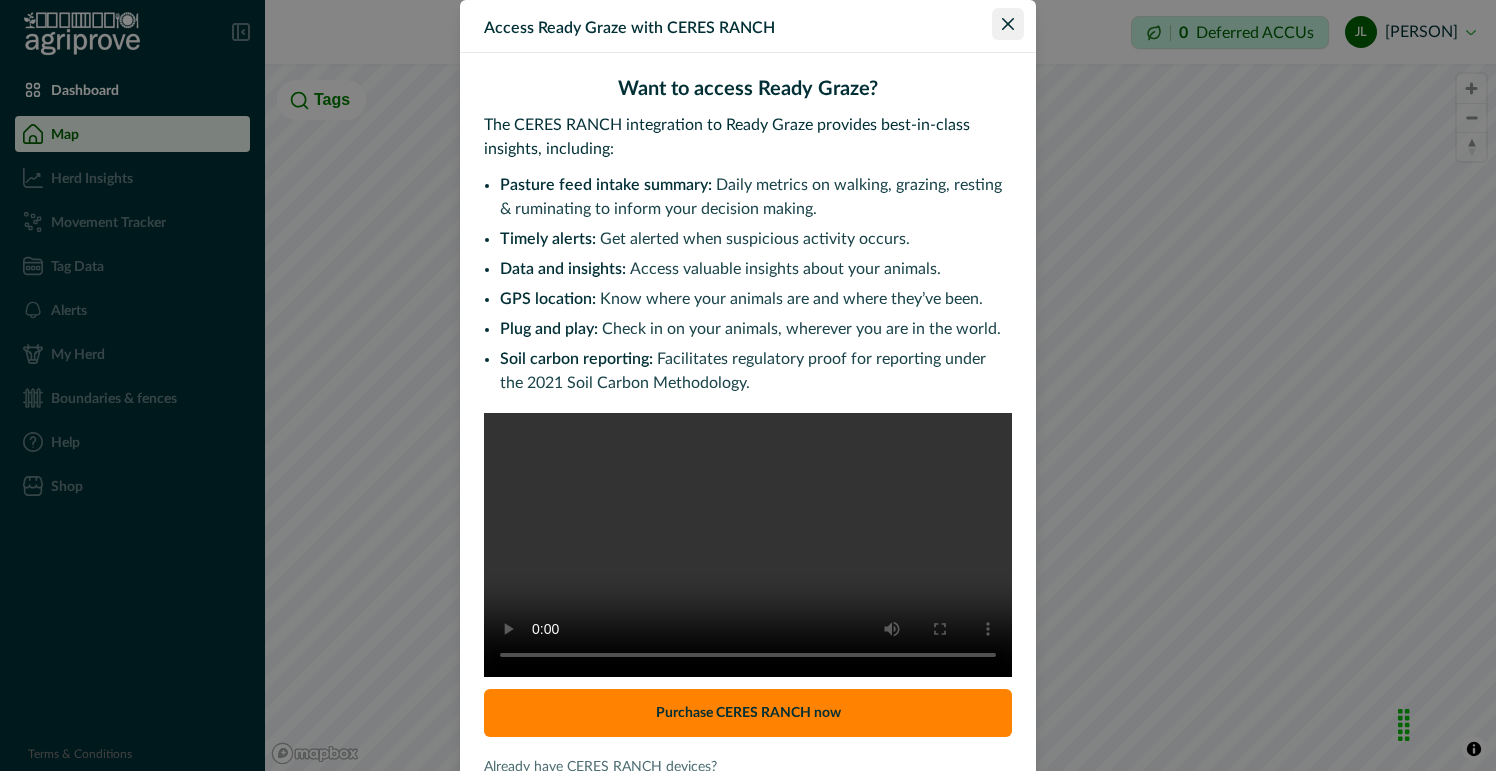 click at bounding box center (1008, 24) 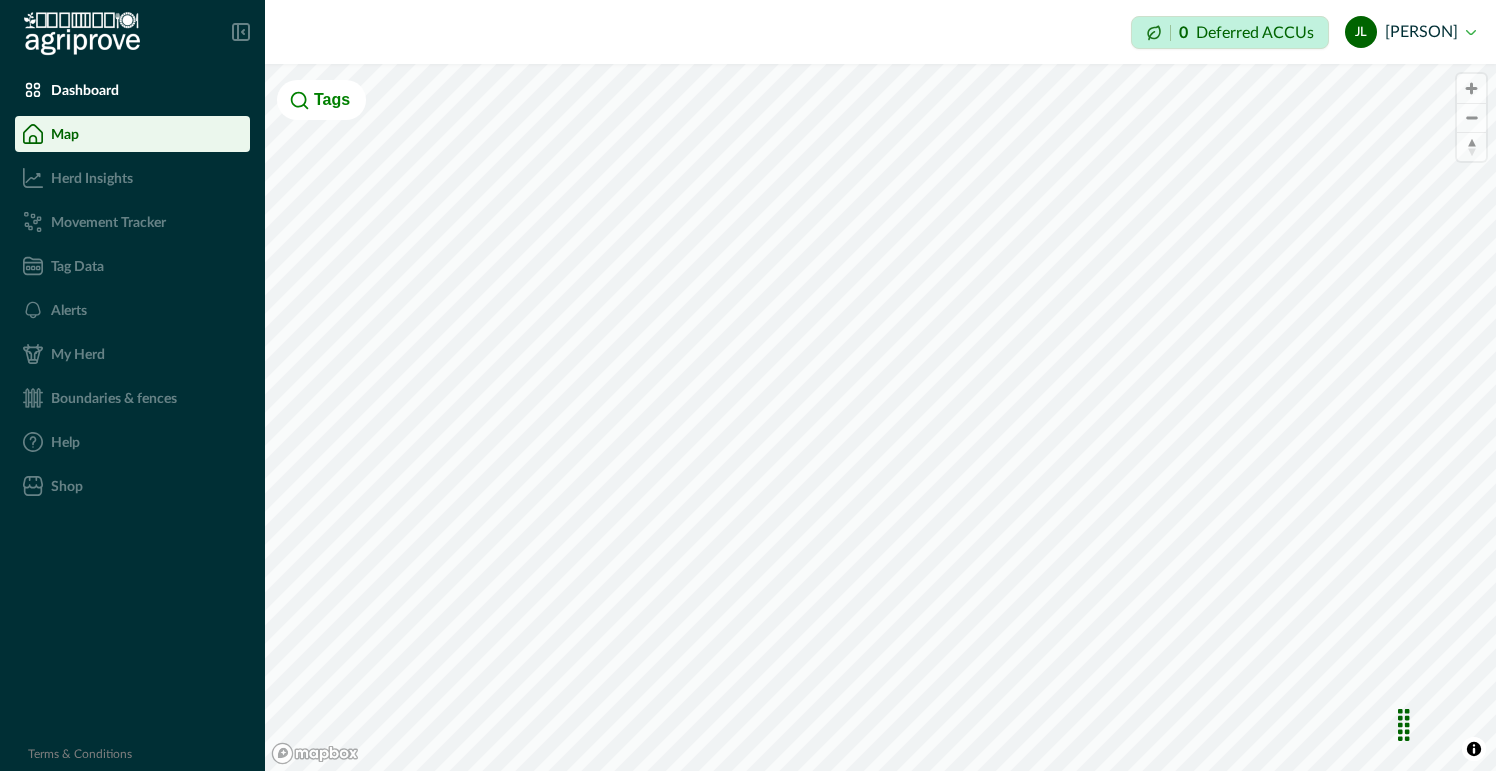 click on "JL [PERSON]" at bounding box center (1410, 32) 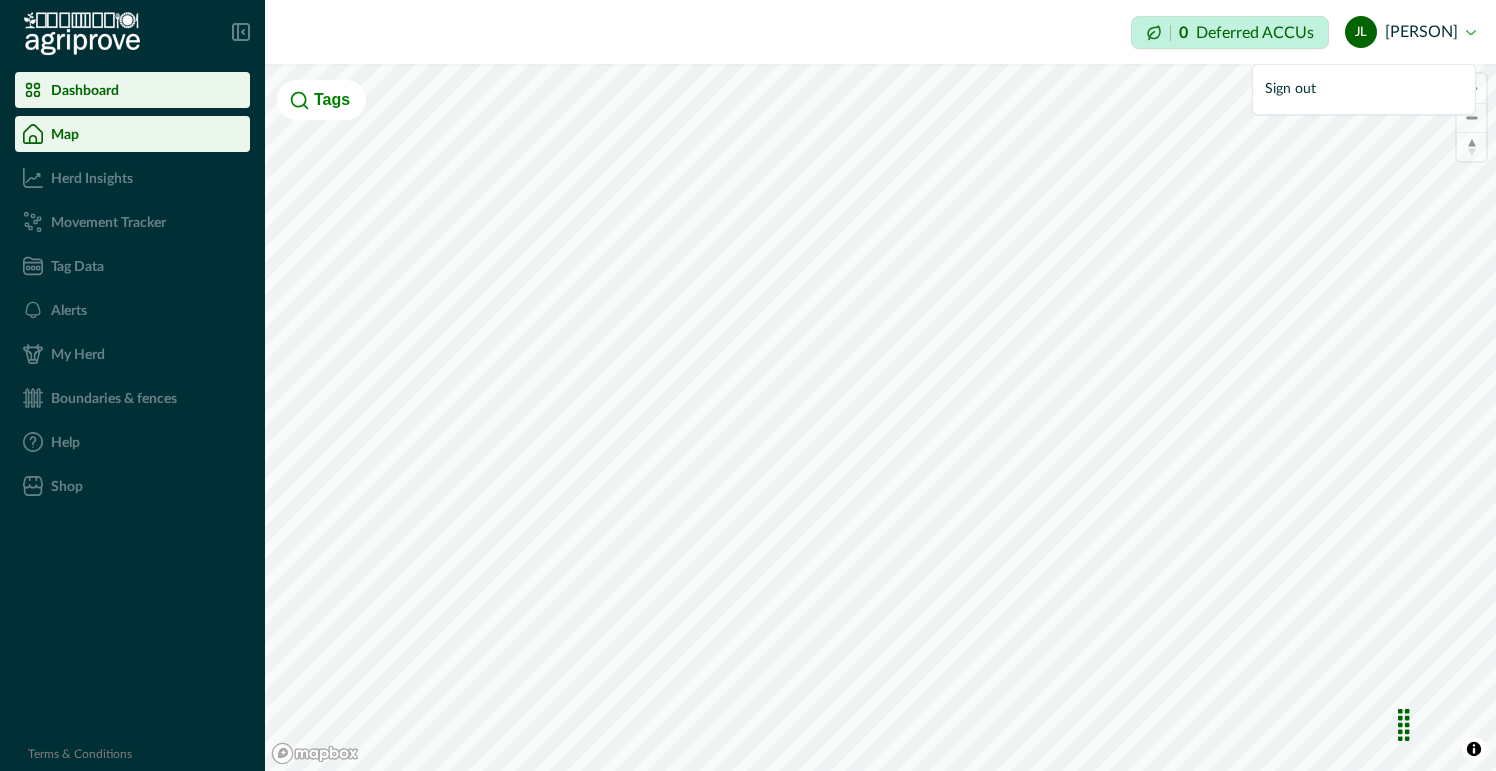 click on "Dashboard" at bounding box center (85, 90) 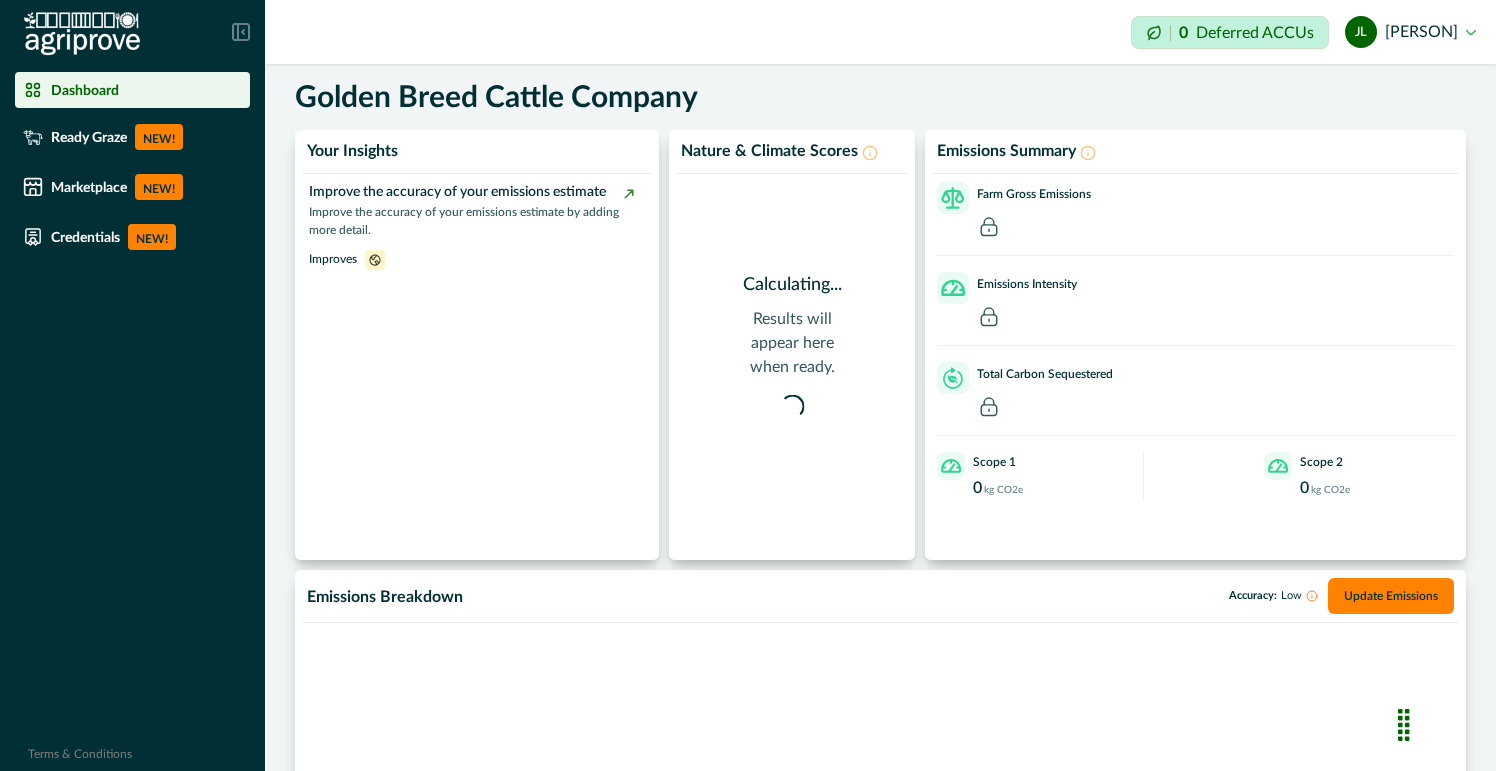 scroll, scrollTop: 0, scrollLeft: 0, axis: both 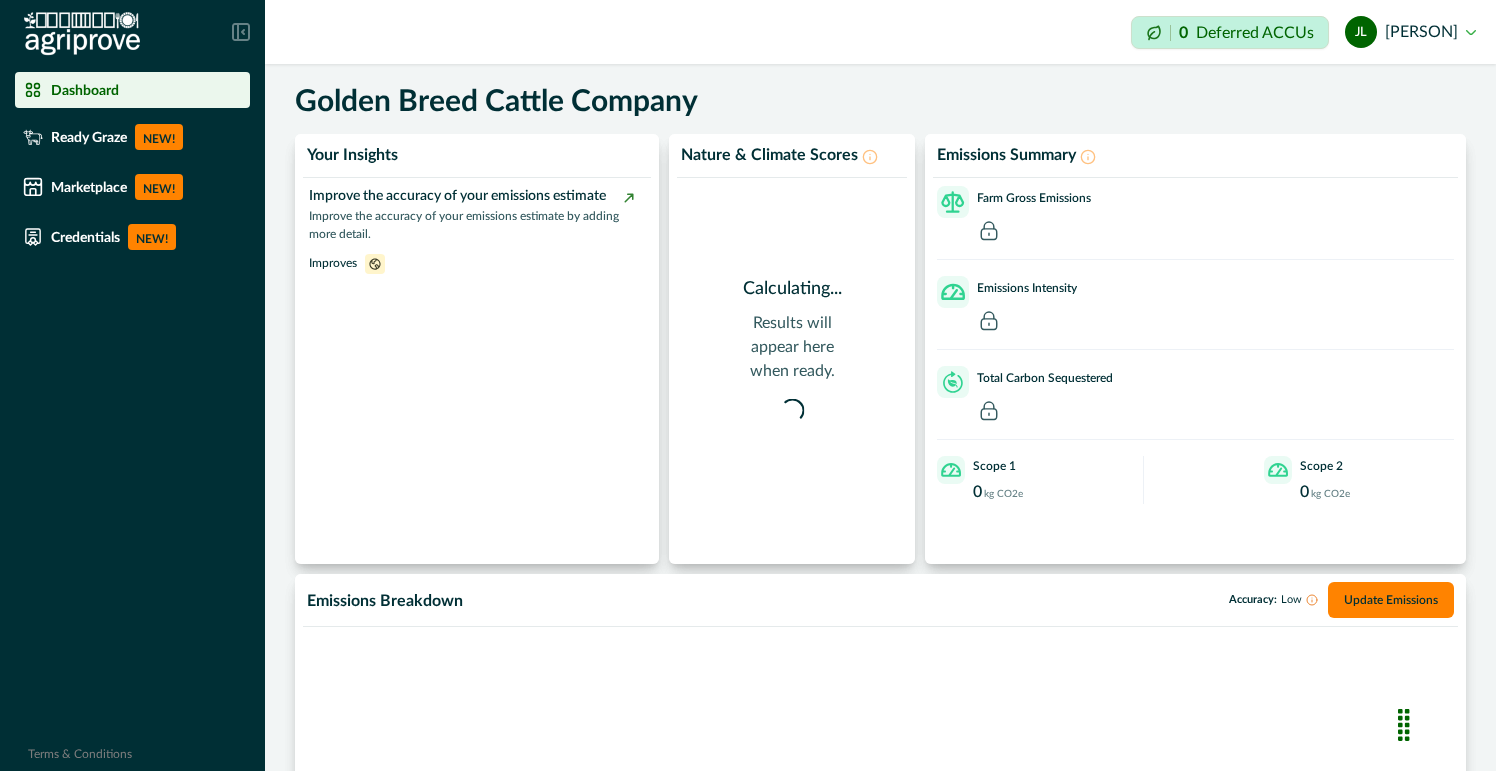 click on "JL [PERSON]" at bounding box center [1410, 32] 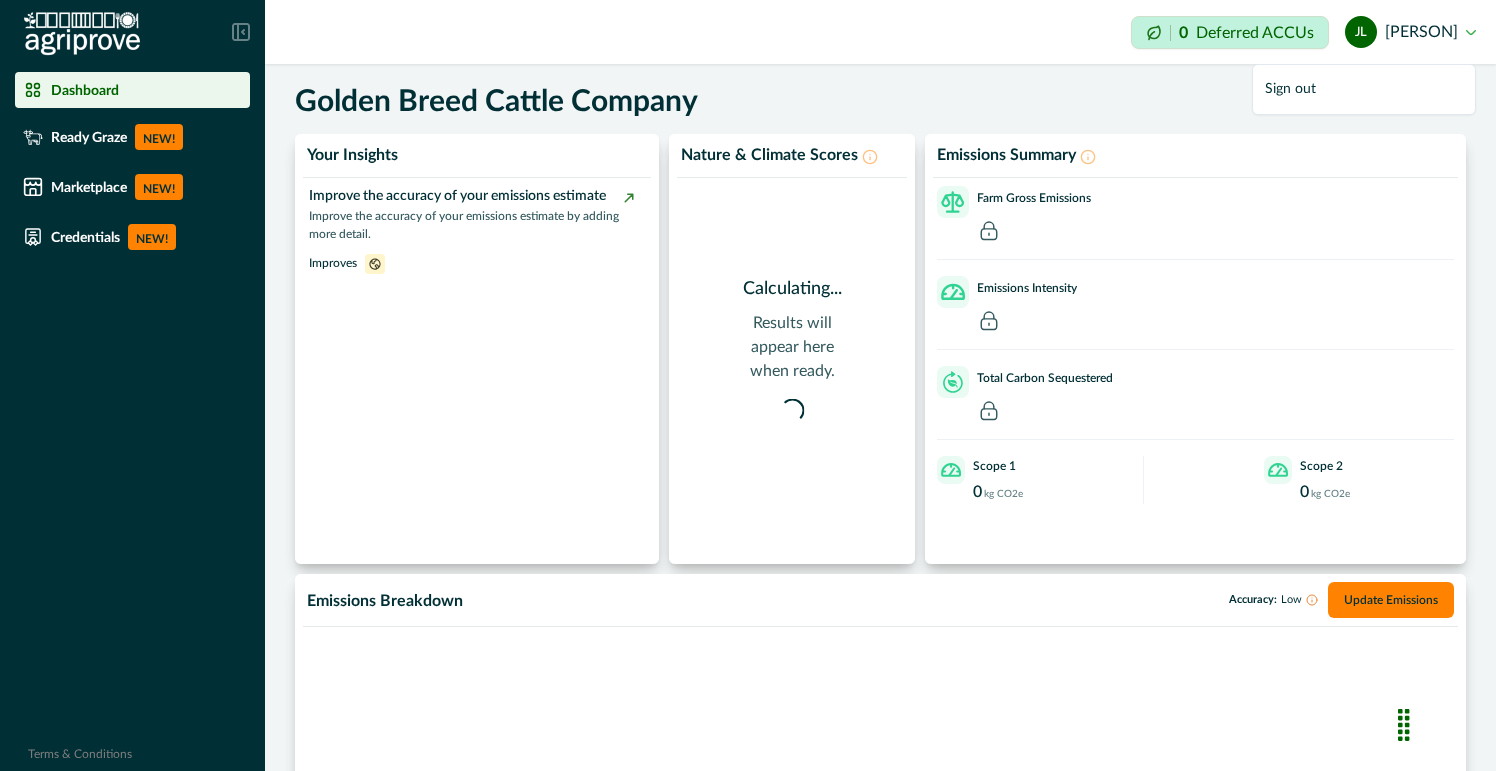 click on "Golden Breed Cattle Company [PERSON]'s Insights Improve the accuracy of your emissions estimate Improve the accuracy of your emissions estimate by adding more detail. Improves Nature & Climate Scores Calculating... Results will appear here when ready. Loading... Emissions Summary Farm Gross Emissions Emissions Intensity Total Carbon Sequestered Scope 1 0 kg CO2e Scope 2 0 kg CO2e Emissions Breakdown Accuracy: Low Update Emissions Farm Overview Sequester your emissions Soil Carbon Project AgriProve has determined your eligibility for a soil carbon project! Soil carbon project potential on properties with less than 300 ha of land area under production are less viable. Contact our team to find out more and to discuss your situation. Contact us © Mapbox © OpenStreetMap Improve this map © Maxar" at bounding box center (880, 844) 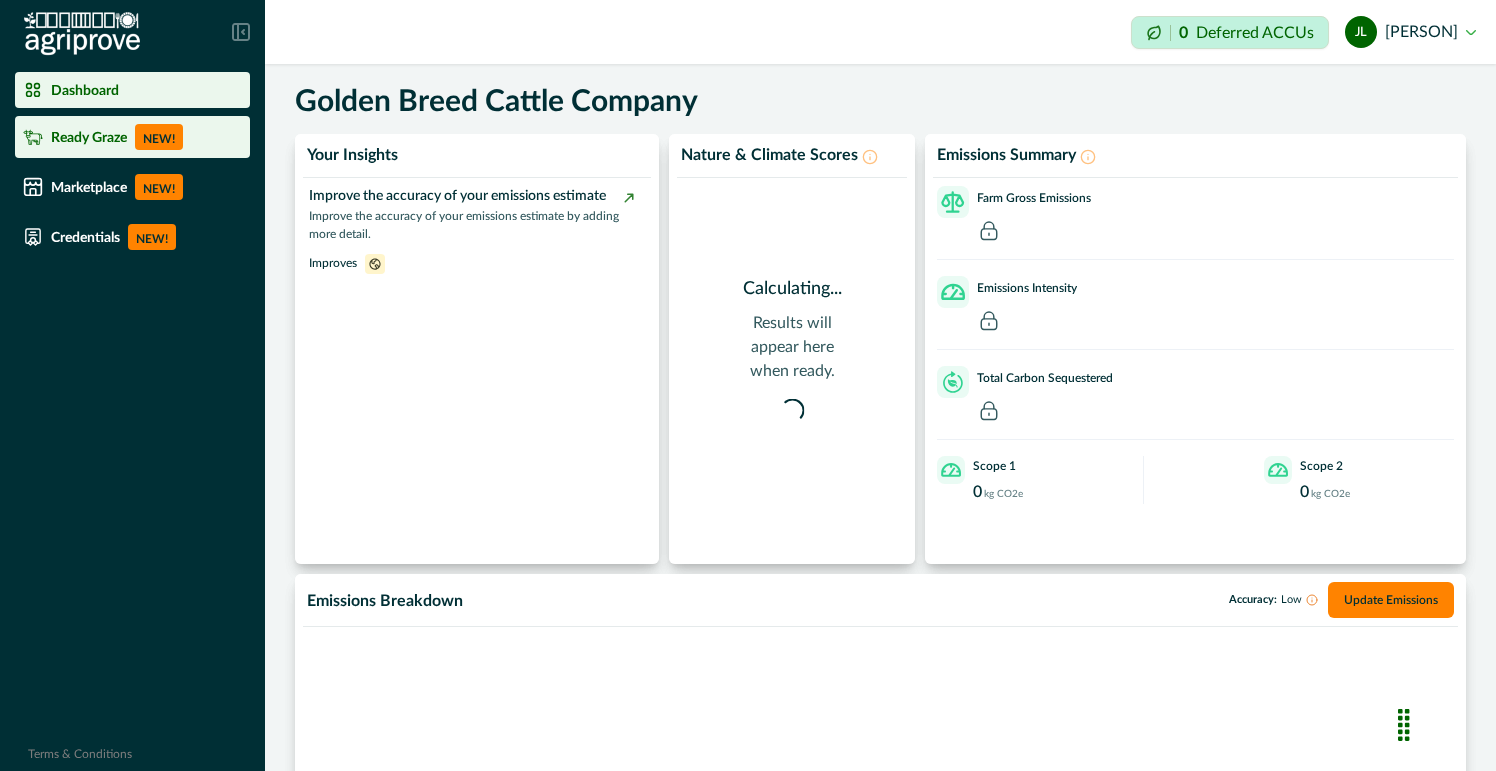 click on "Ready Graze" at bounding box center (89, 137) 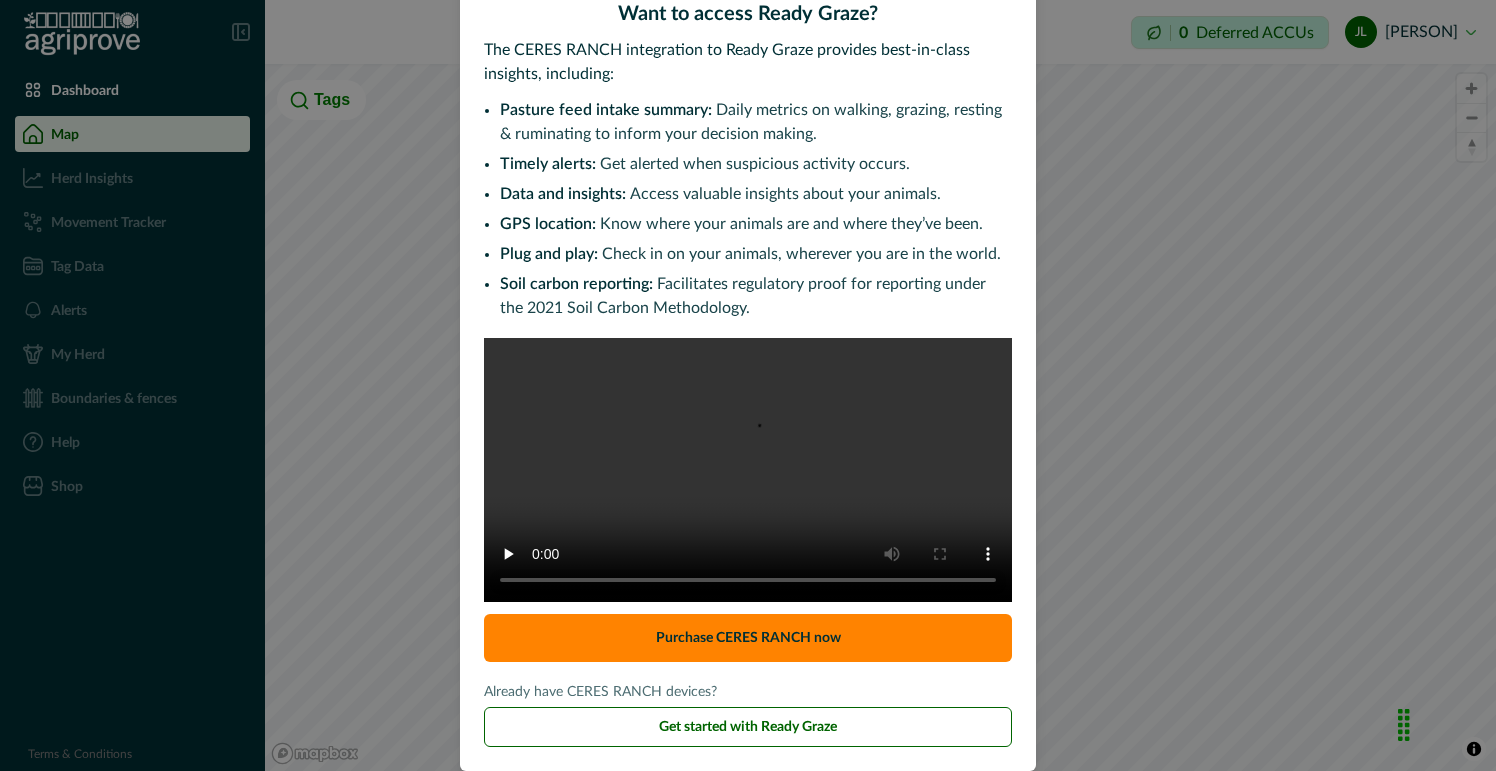 scroll, scrollTop: 141, scrollLeft: 0, axis: vertical 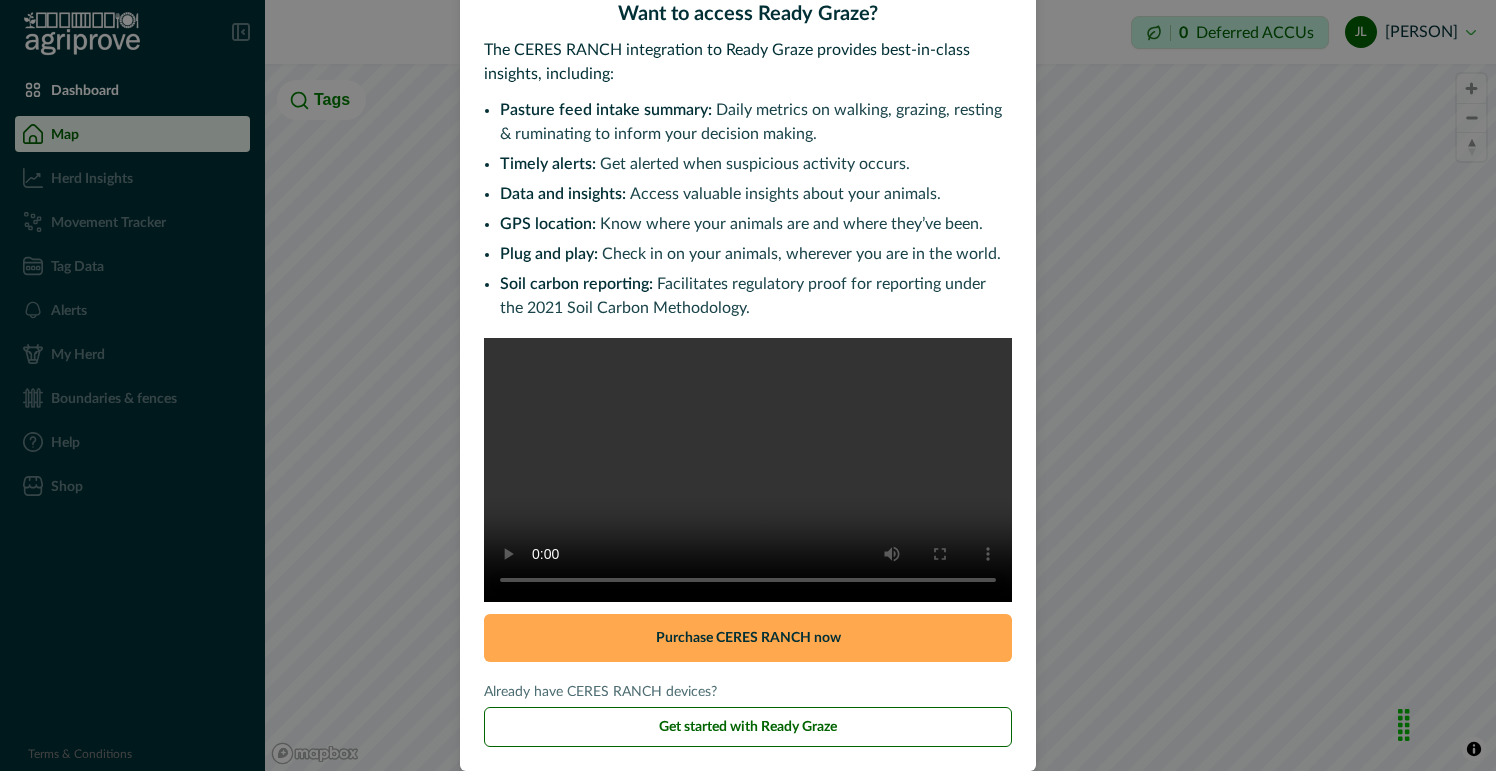 click on "Purchase CERES RANCH now" at bounding box center (748, 638) 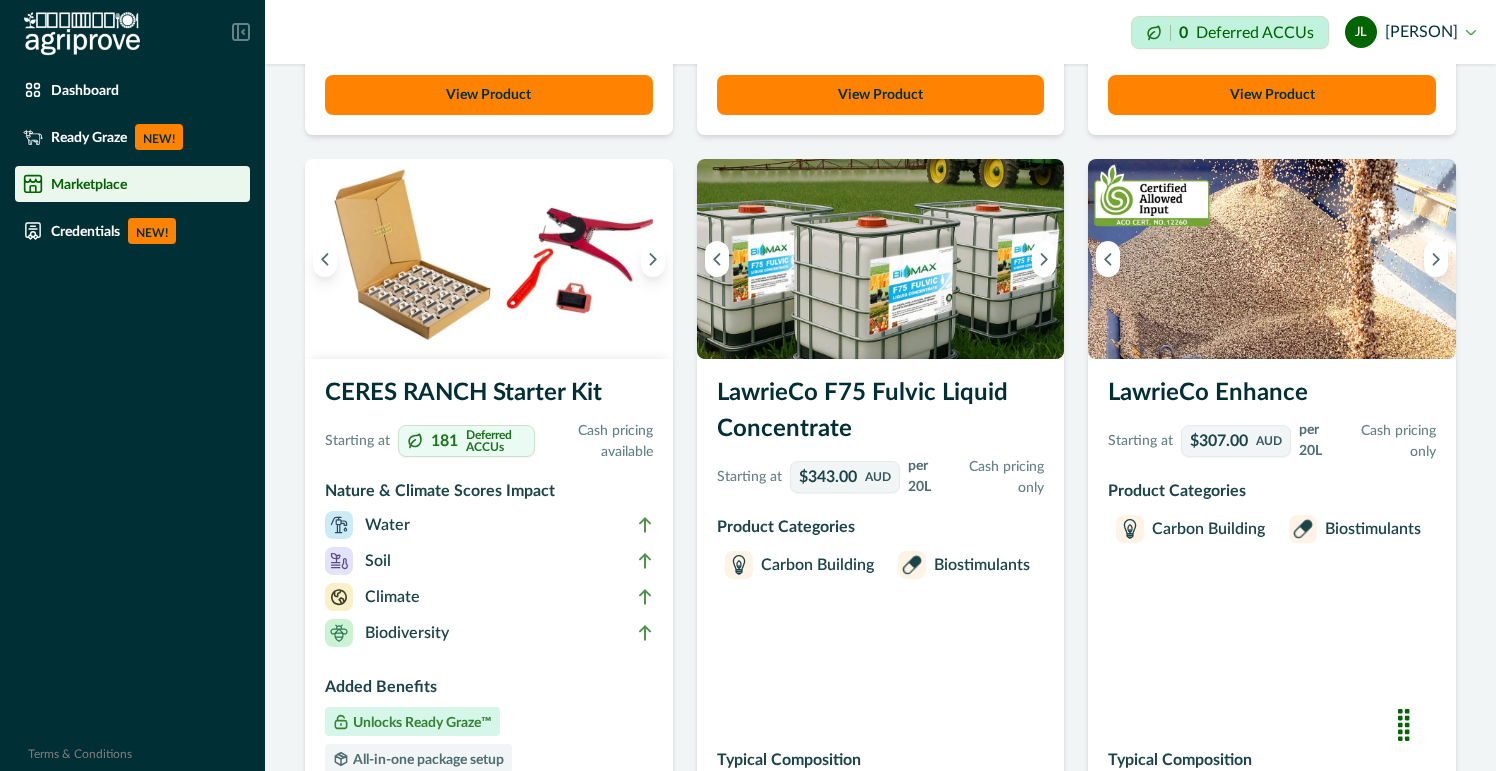 scroll, scrollTop: 0, scrollLeft: 0, axis: both 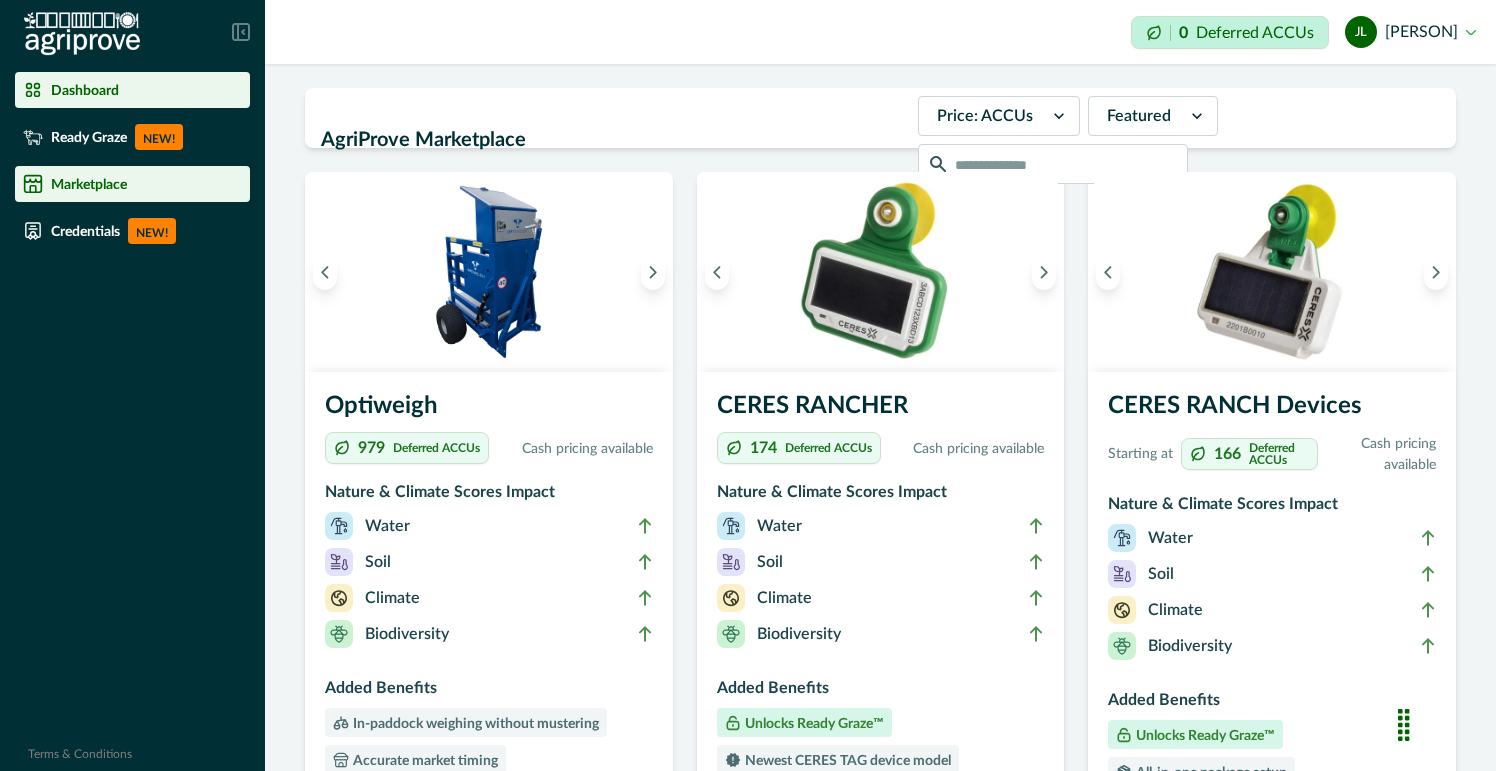 click on "Dashboard" at bounding box center (85, 90) 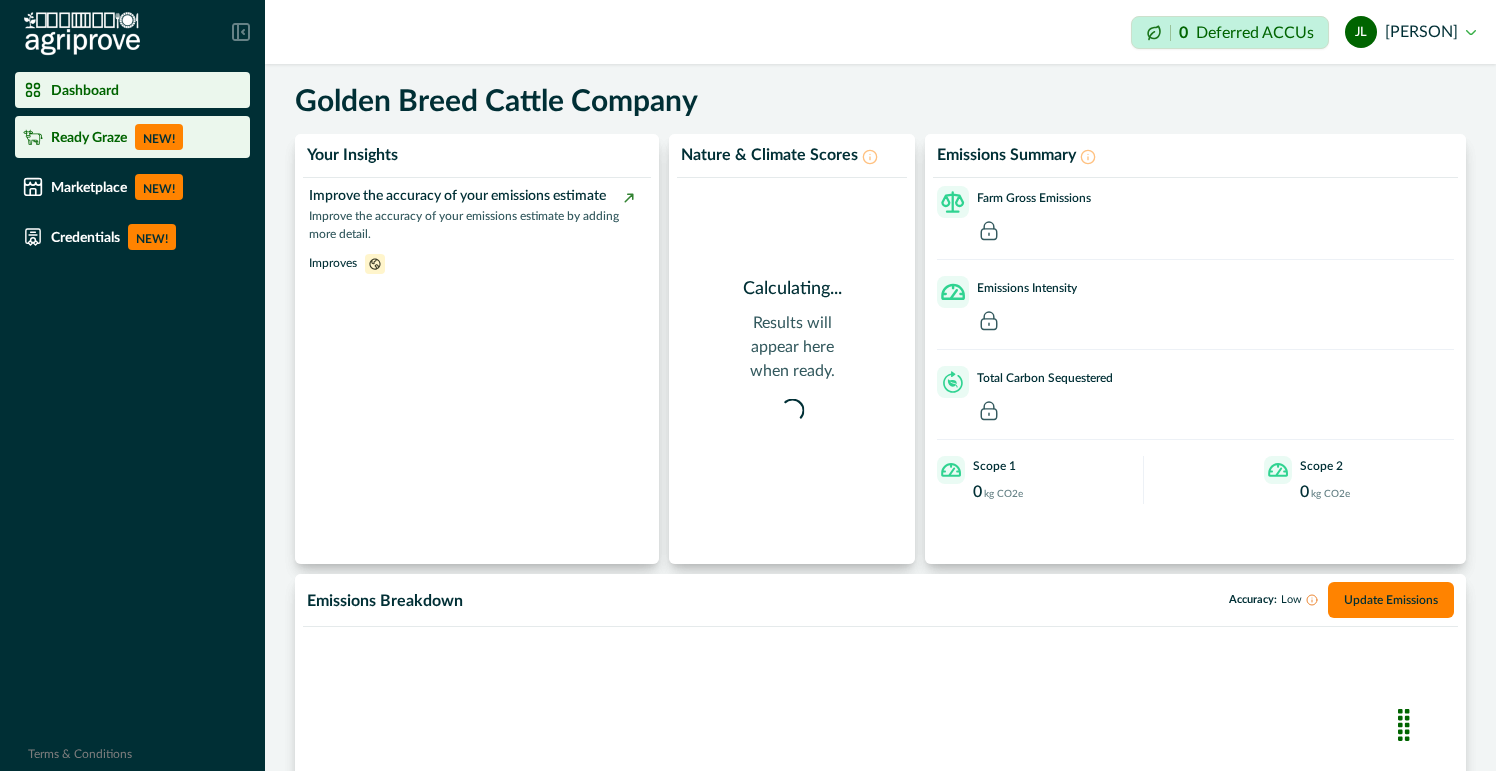 click on "Ready Graze" at bounding box center (89, 137) 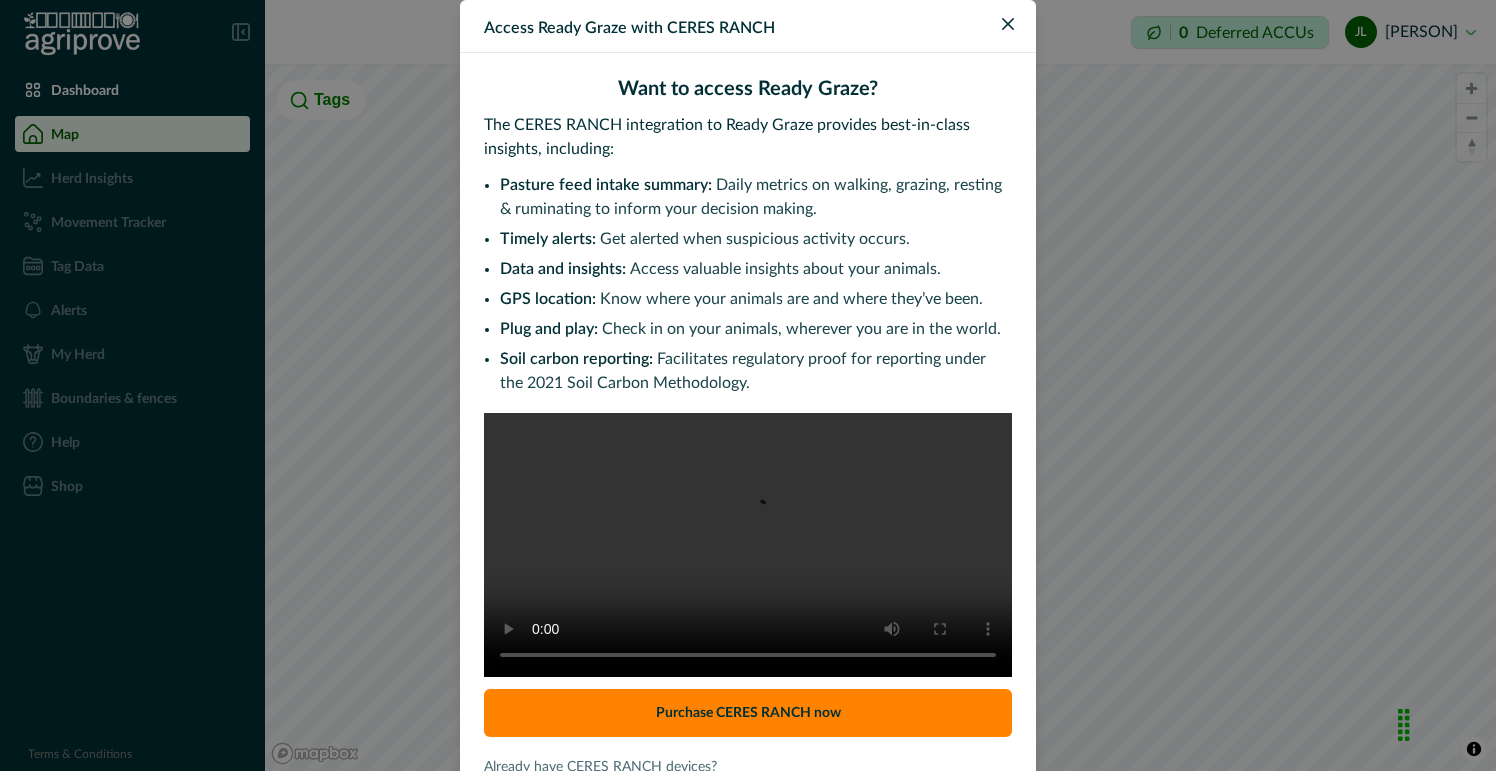 scroll, scrollTop: 141, scrollLeft: 0, axis: vertical 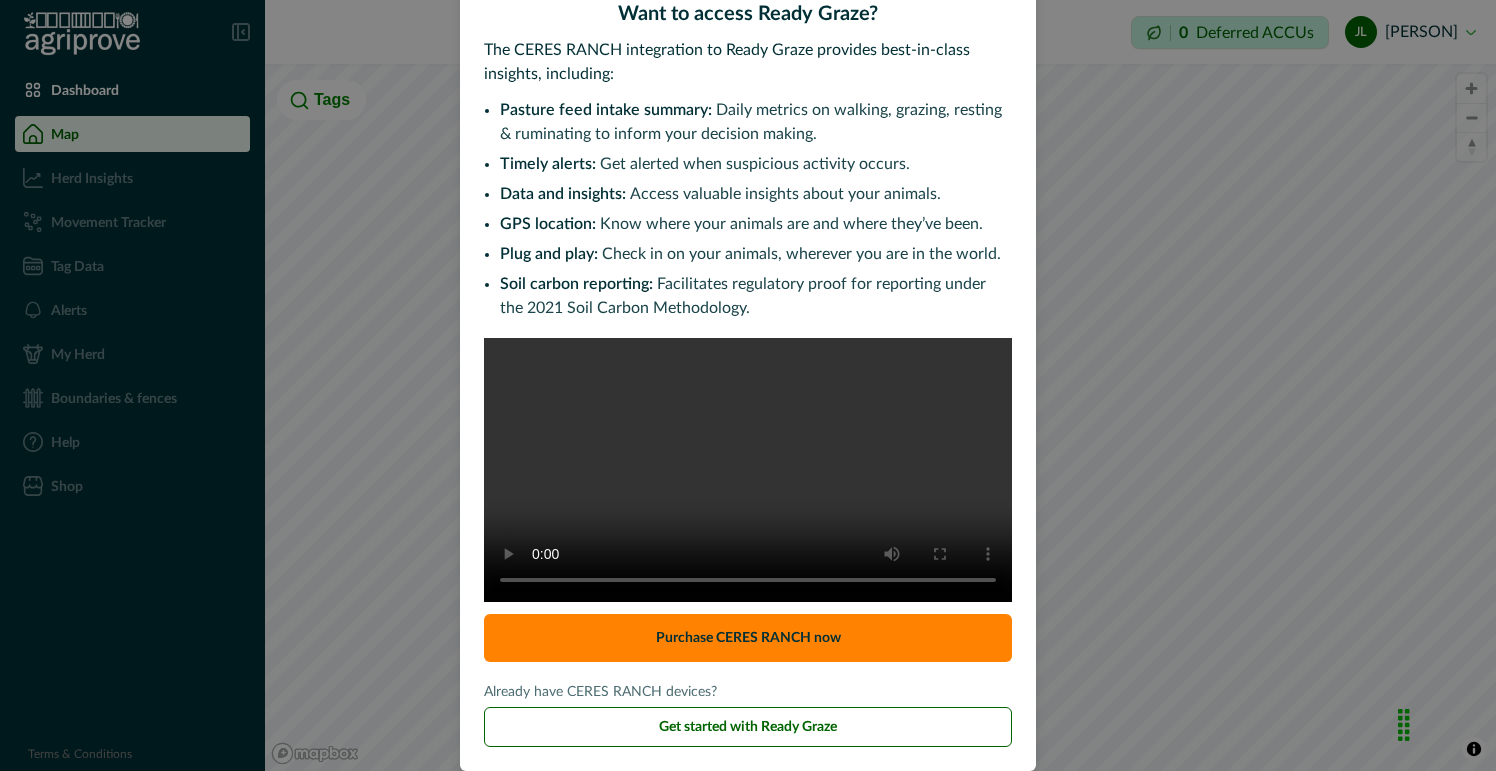 click on "Want to access Ready Graze? The CERES RANCH integration to Ready Graze provides best-in-class insights, including: Pasture feed intake summary: Daily metrics on walking, grazing, resting & ruminating to inform your decision making. Timely alerts: Get alerted when suspicious activity occurs. Data and insights: Access valuable insights about your animals. GPS location: Know where your animals are and where they’ve been. Plug and play: Check in on your animals, wherever you are in the world. Soil carbon reporting: Facilitates regulatory proof for reporting under the 2021 Soil Carbon Methodology. Purchase CERES RANCH now Already have CERES RANCH devices? Get started with Ready Graze" at bounding box center [748, 374] 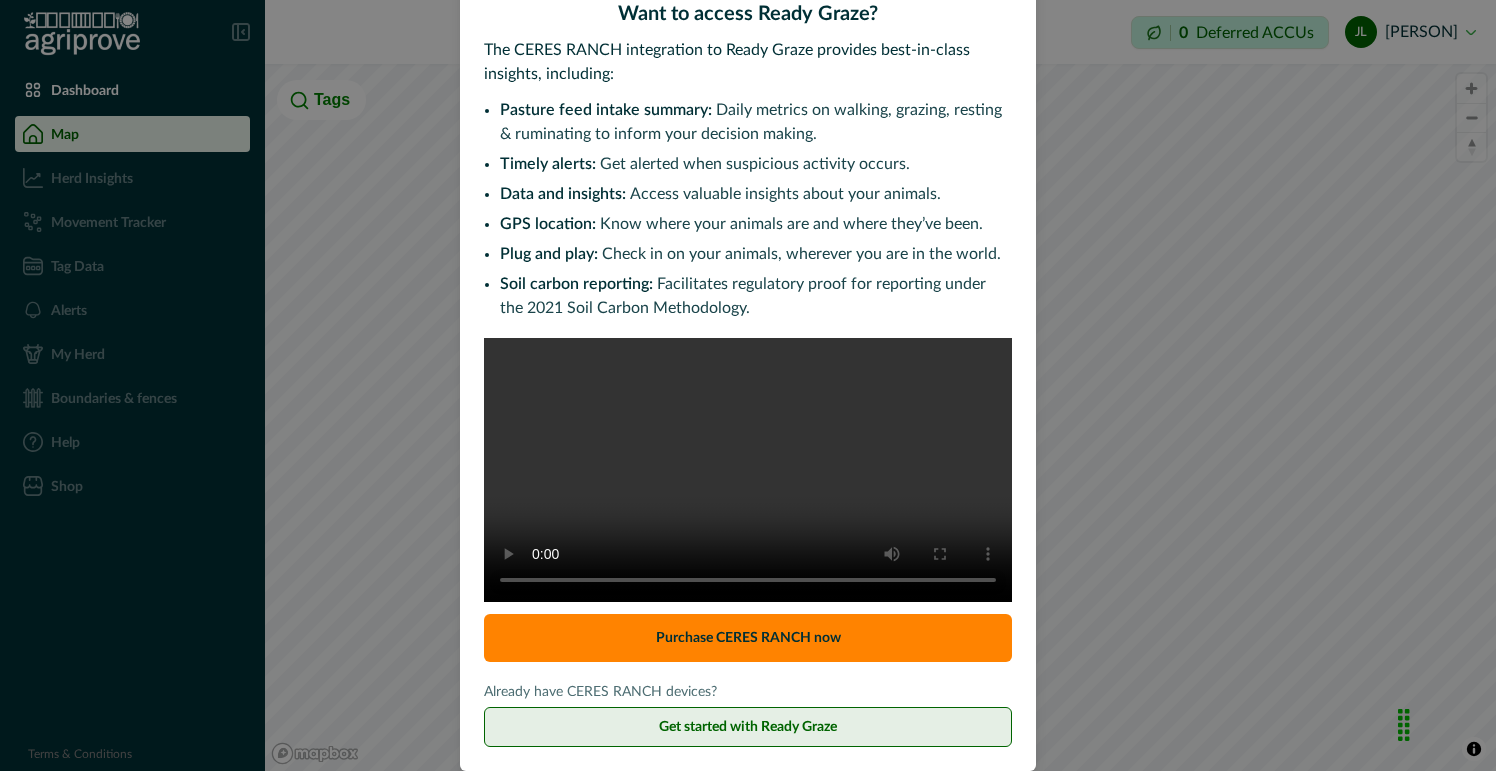 click on "Get started with Ready Graze" at bounding box center (748, 727) 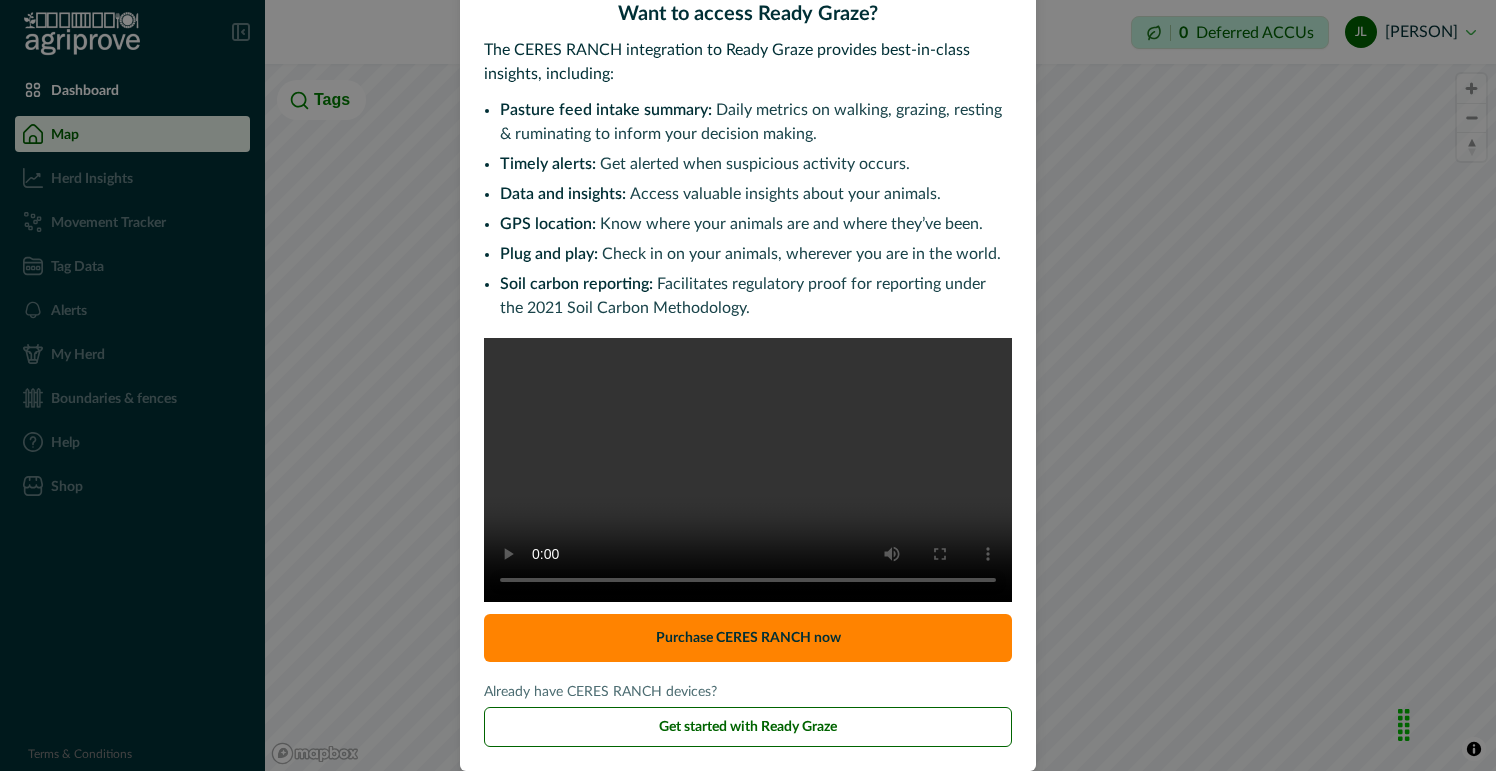 scroll, scrollTop: 0, scrollLeft: 0, axis: both 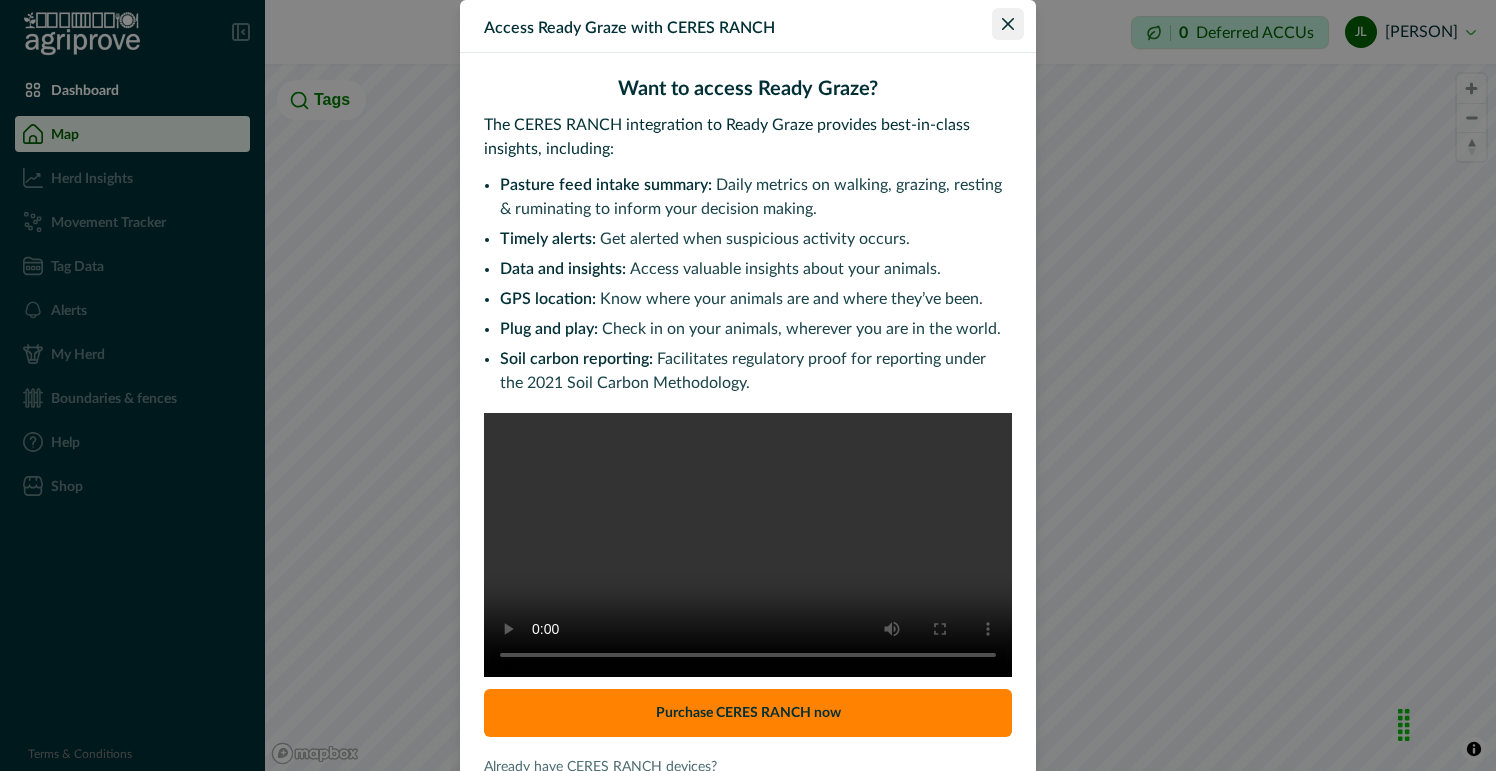 click at bounding box center [1008, 24] 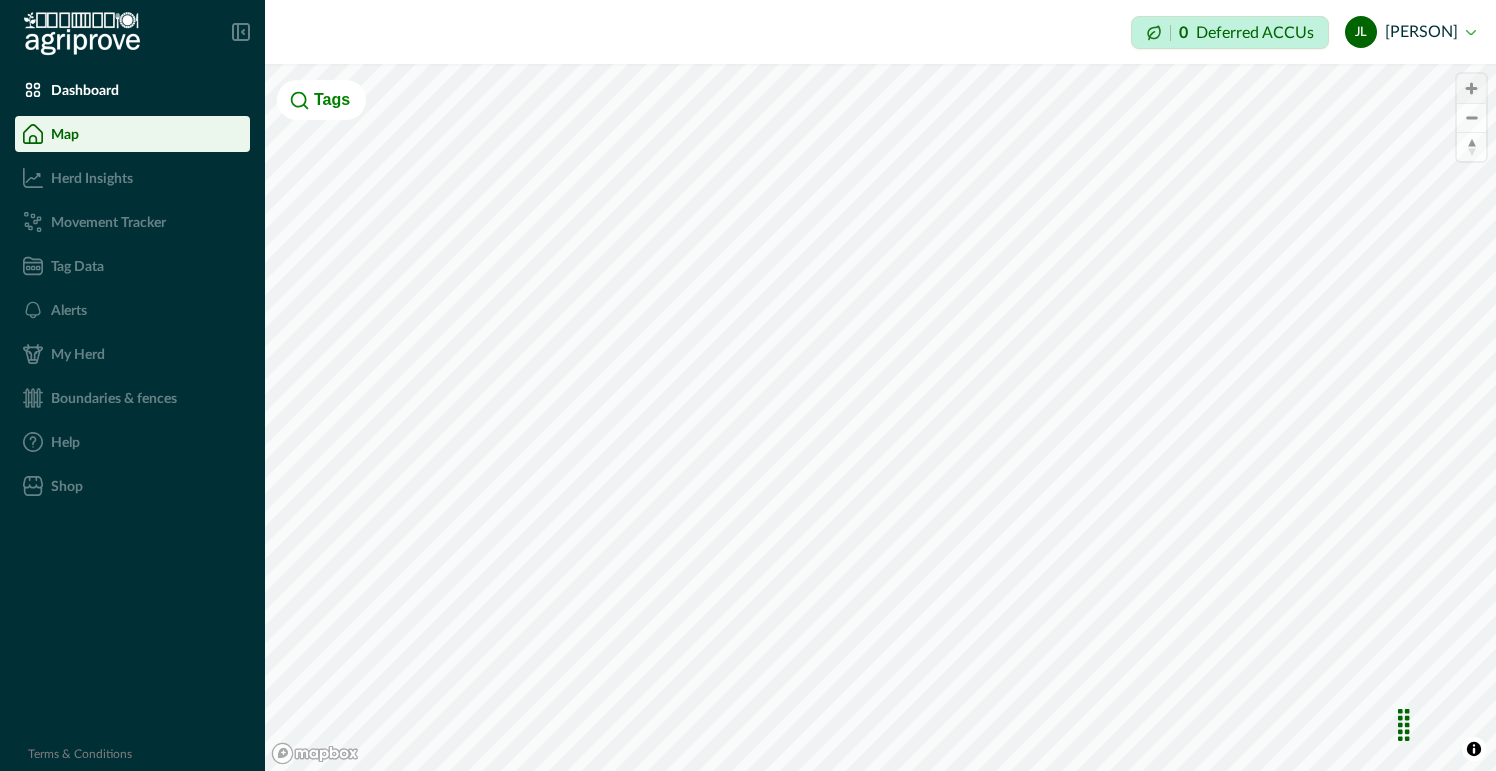 click at bounding box center (1471, 88) 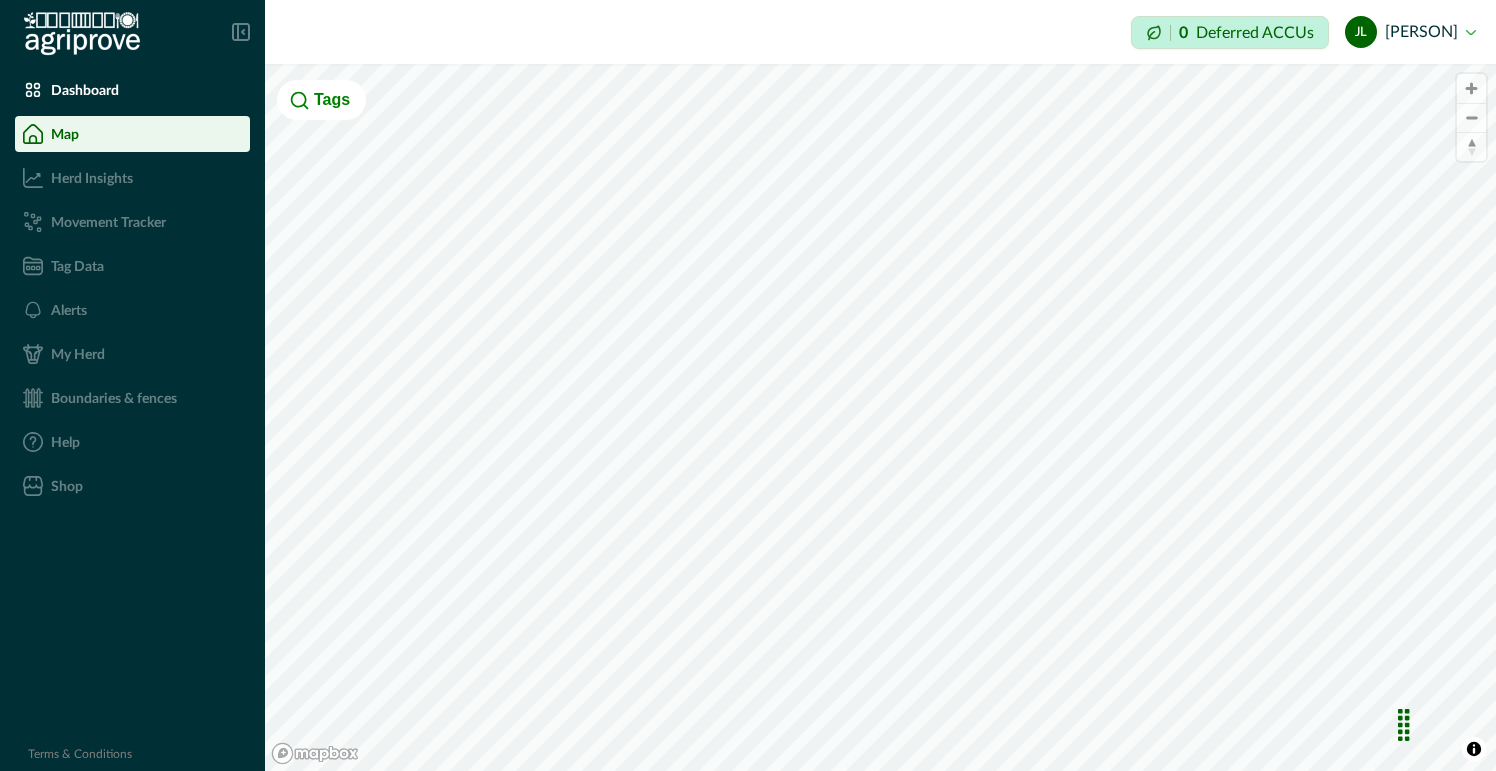 click on "Impersonation Mode 0 Deferred ACCUs JL [PERSON] Sign out © Mapbox © OpenStreetMap Improve this map © Maxar Tags" at bounding box center [880, 385] 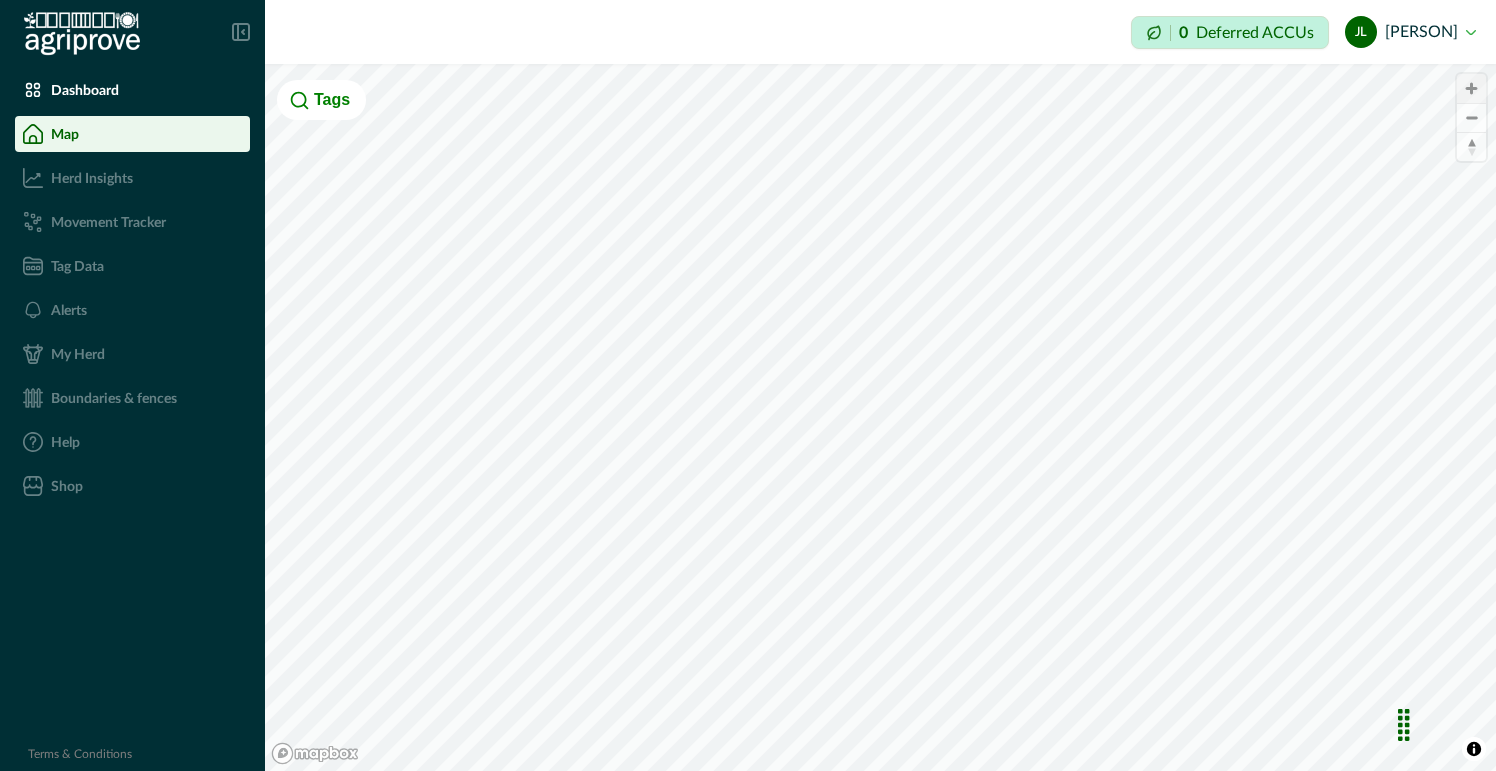click at bounding box center [1471, 88] 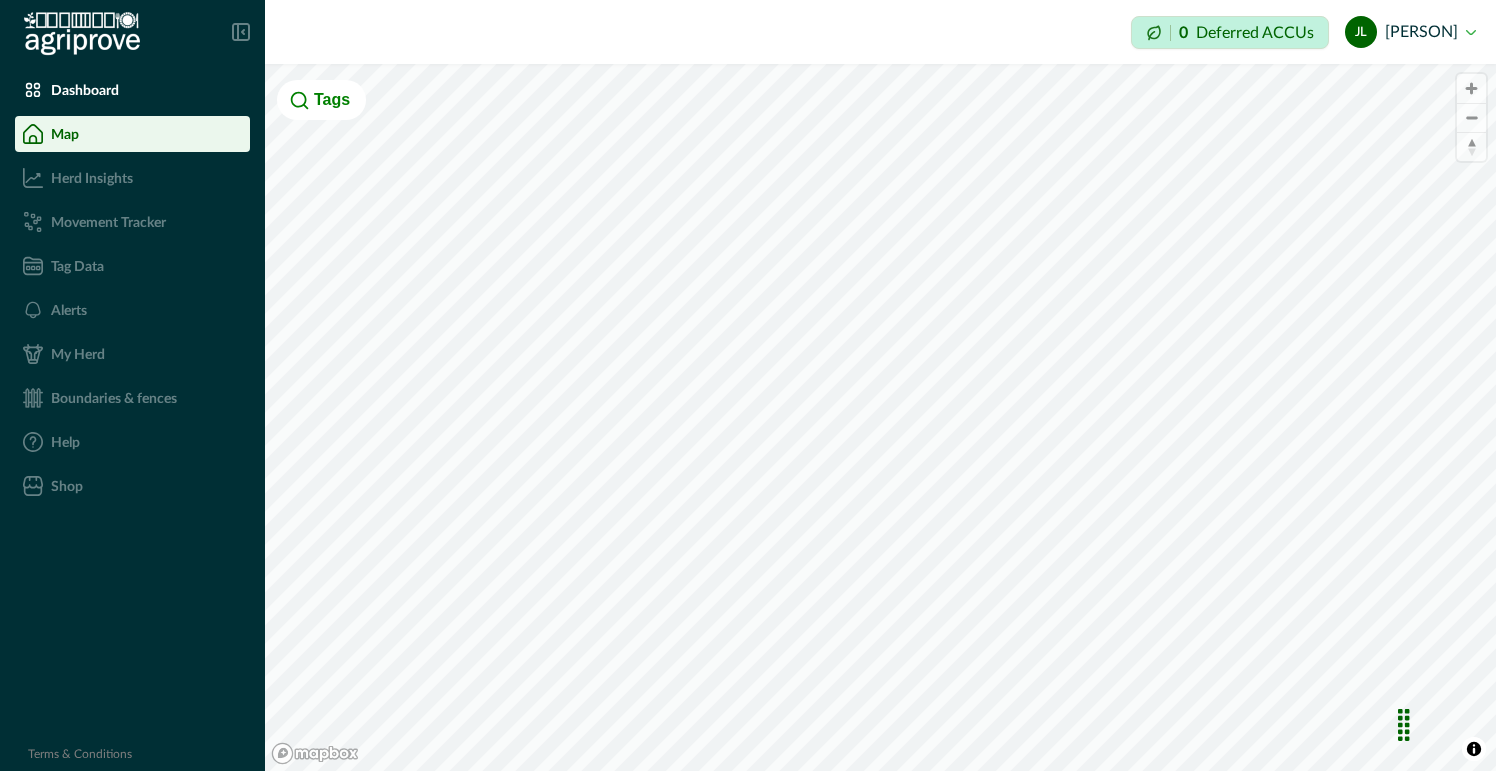 click on "Dashboard Map Herd Insights Movement Tracker Tag Data Alerts My Herd Boundaries & fences Help Shop Terms & Conditions Impersonation Mode 0 Deferred ACCUs JL [PERSON] Sign out © Mapbox © OpenStreetMap Improve this map © Maxar Tags" at bounding box center (748, 385) 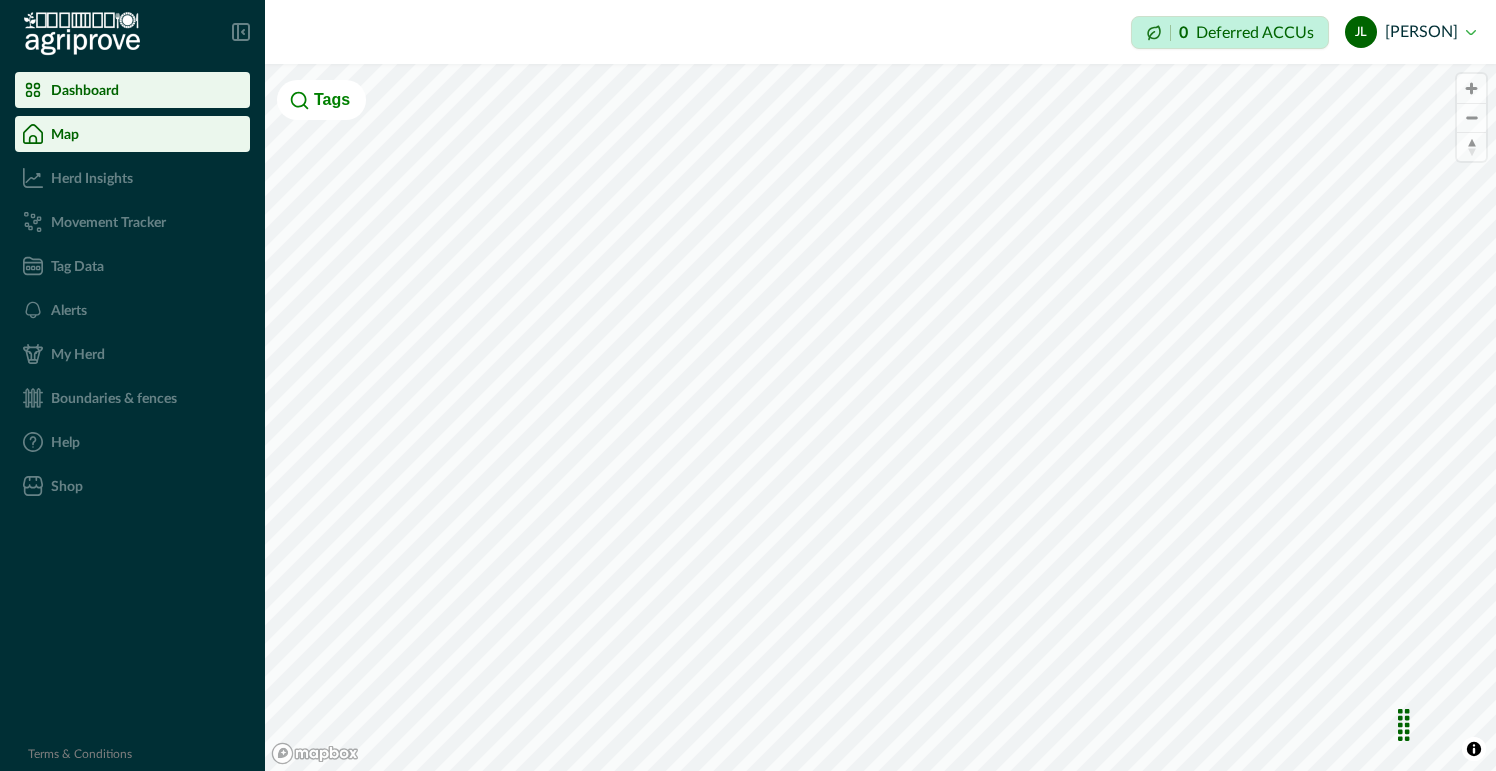 click on "Dashboard" at bounding box center (85, 90) 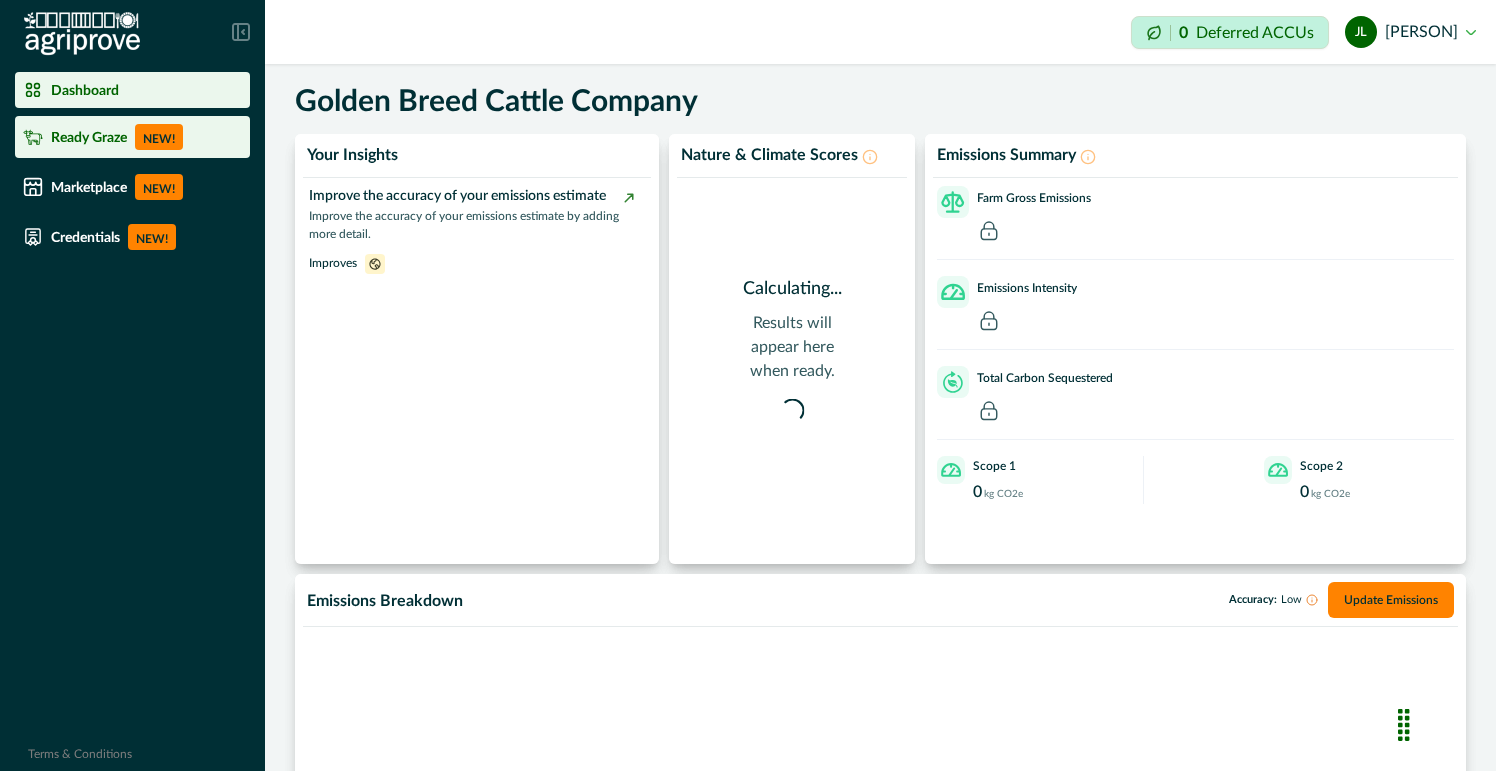 click on "Ready Graze" at bounding box center (89, 137) 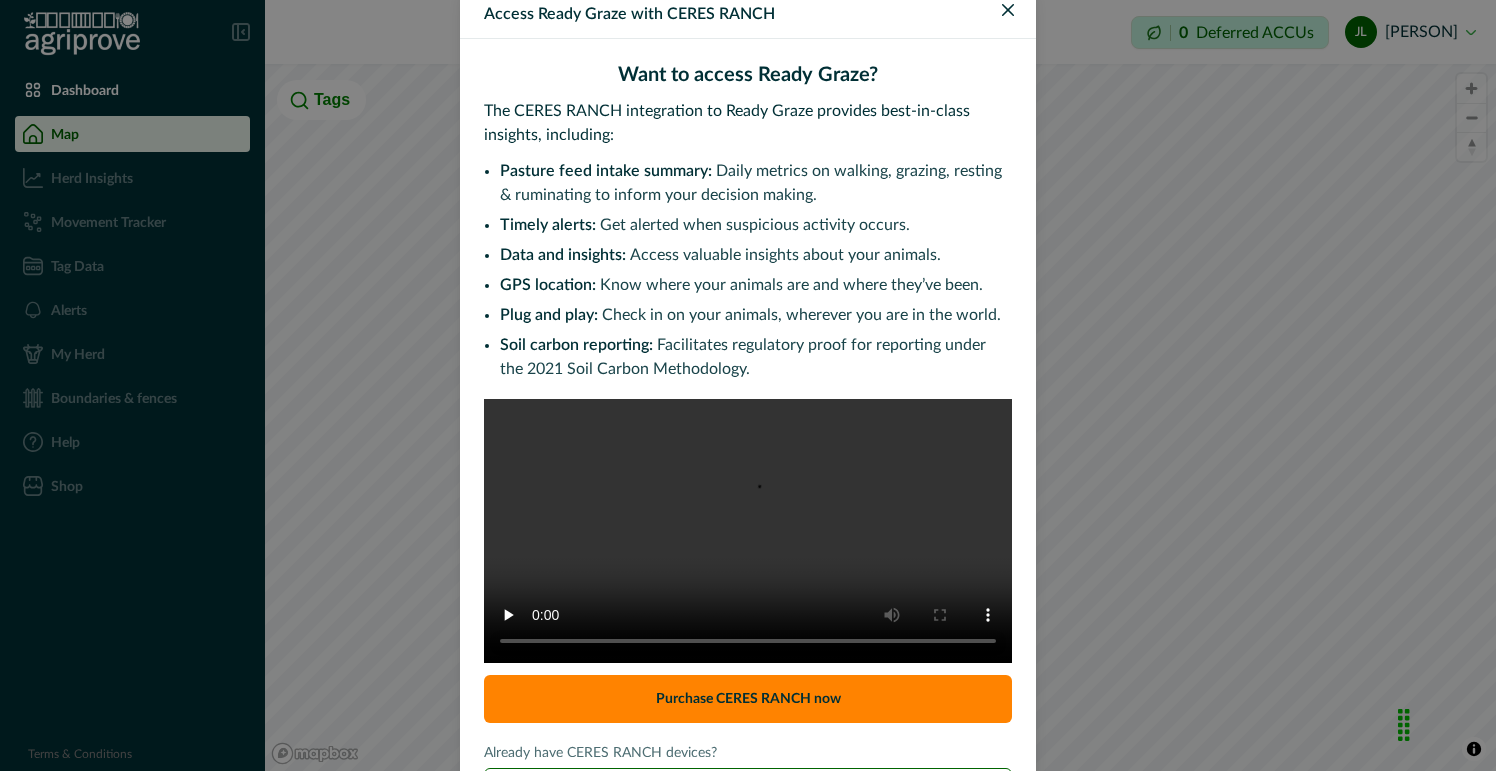 scroll, scrollTop: 0, scrollLeft: 0, axis: both 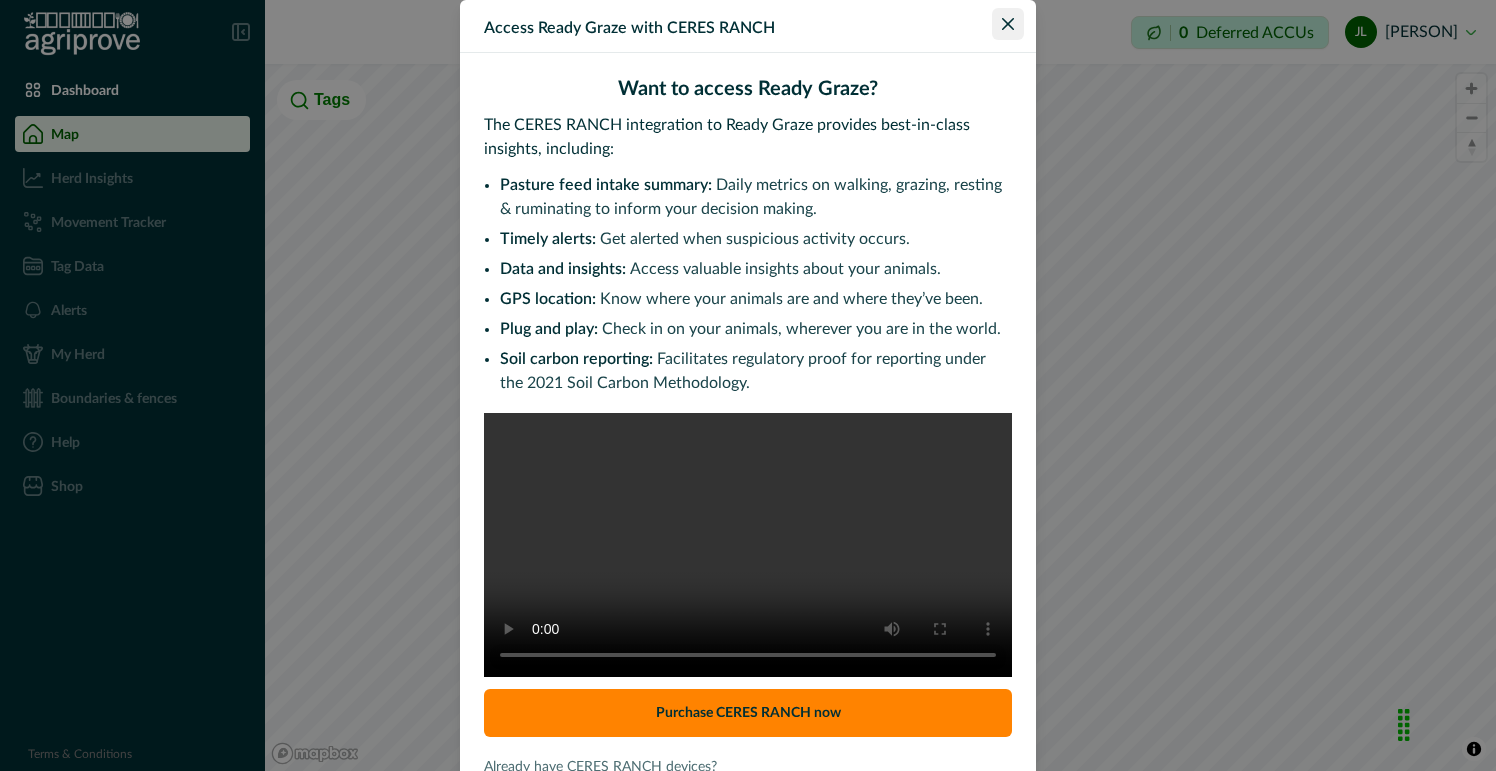click 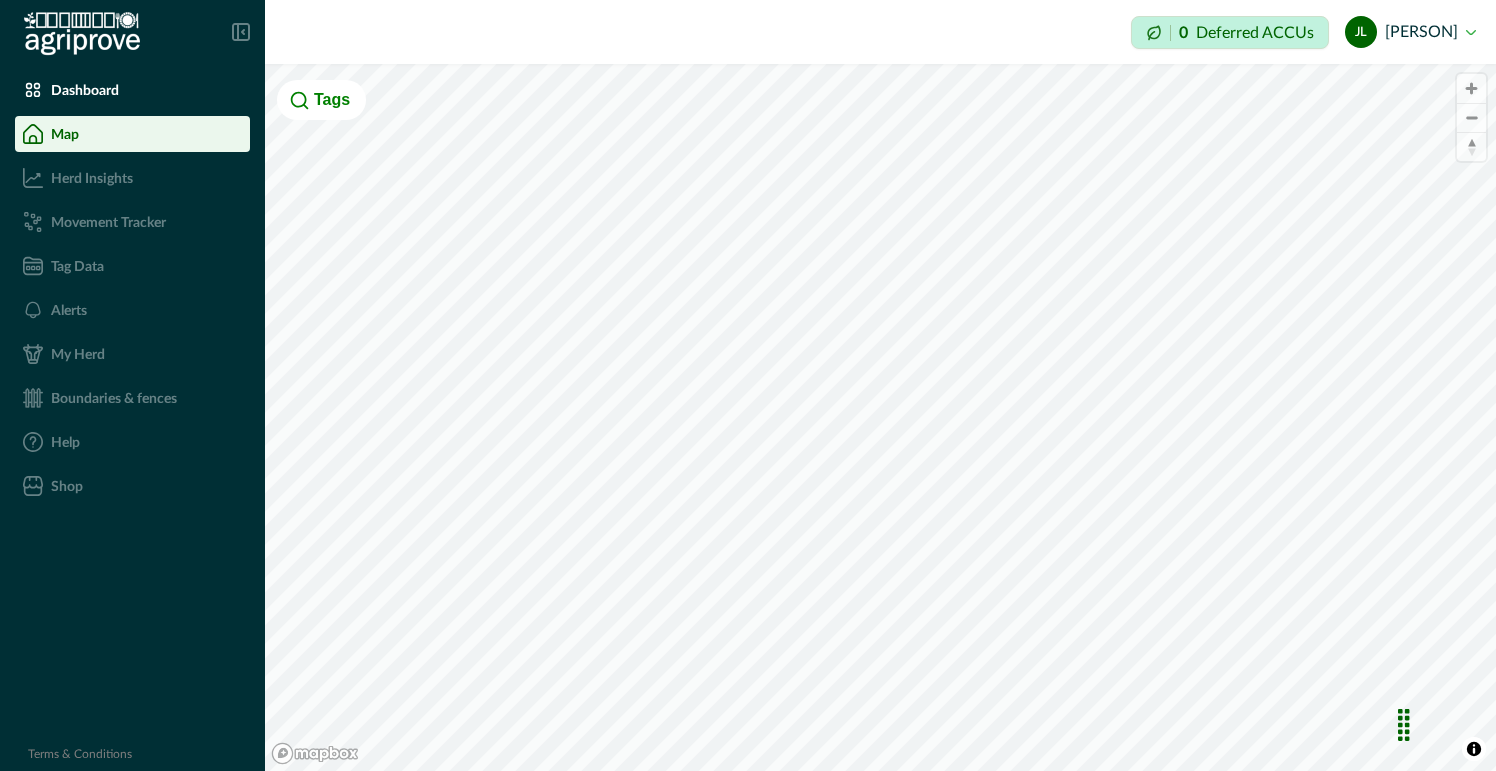 click on "Dashboard Map Herd Insights Movement Tracker Tag Data Alerts My Herd Boundaries & fences Help Shop Terms & Conditions Impersonation Mode 0 Deferred ACCUs JL [PERSON] Sign out © Mapbox © OpenStreetMap Improve this map © Maxar Tags" at bounding box center (748, 385) 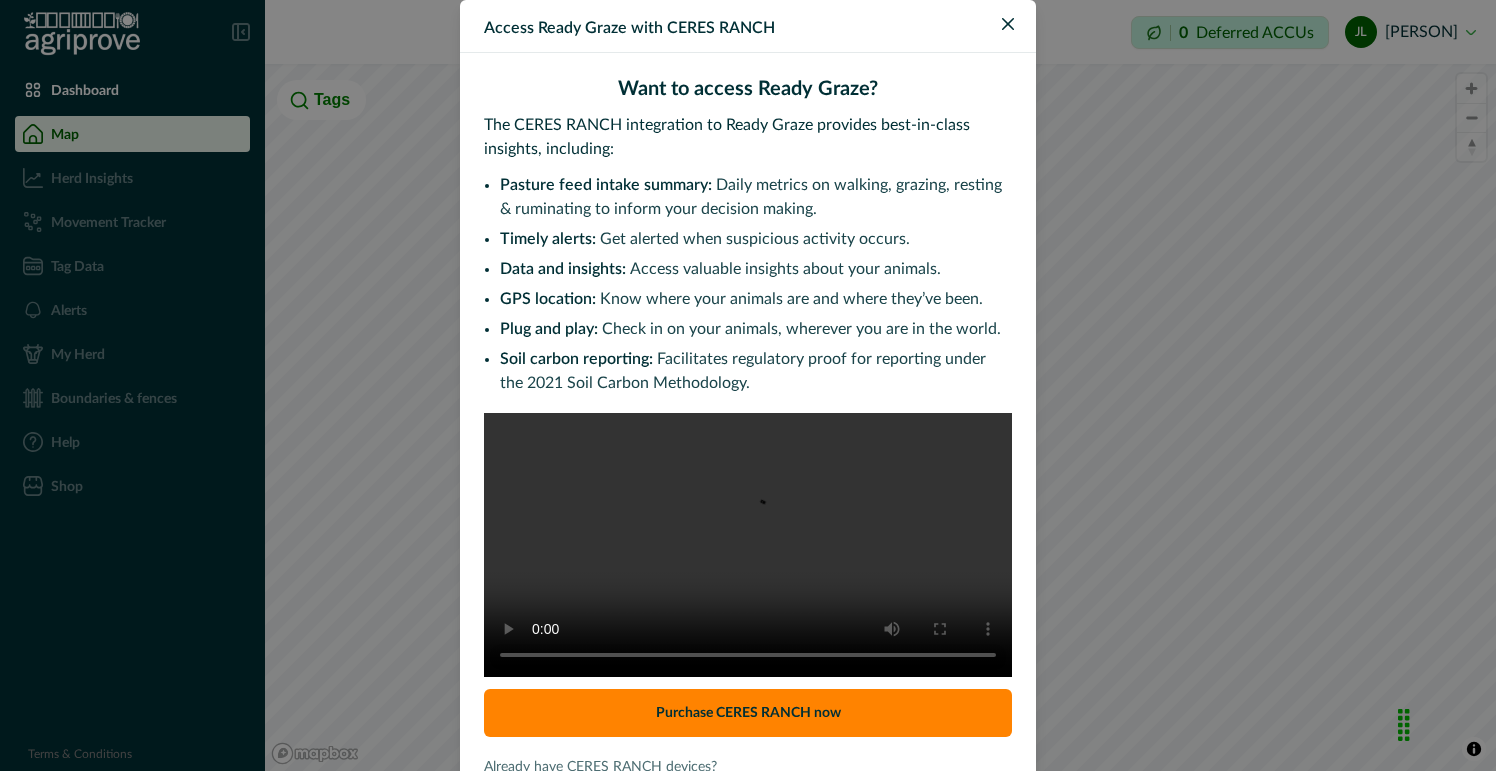 scroll, scrollTop: 141, scrollLeft: 0, axis: vertical 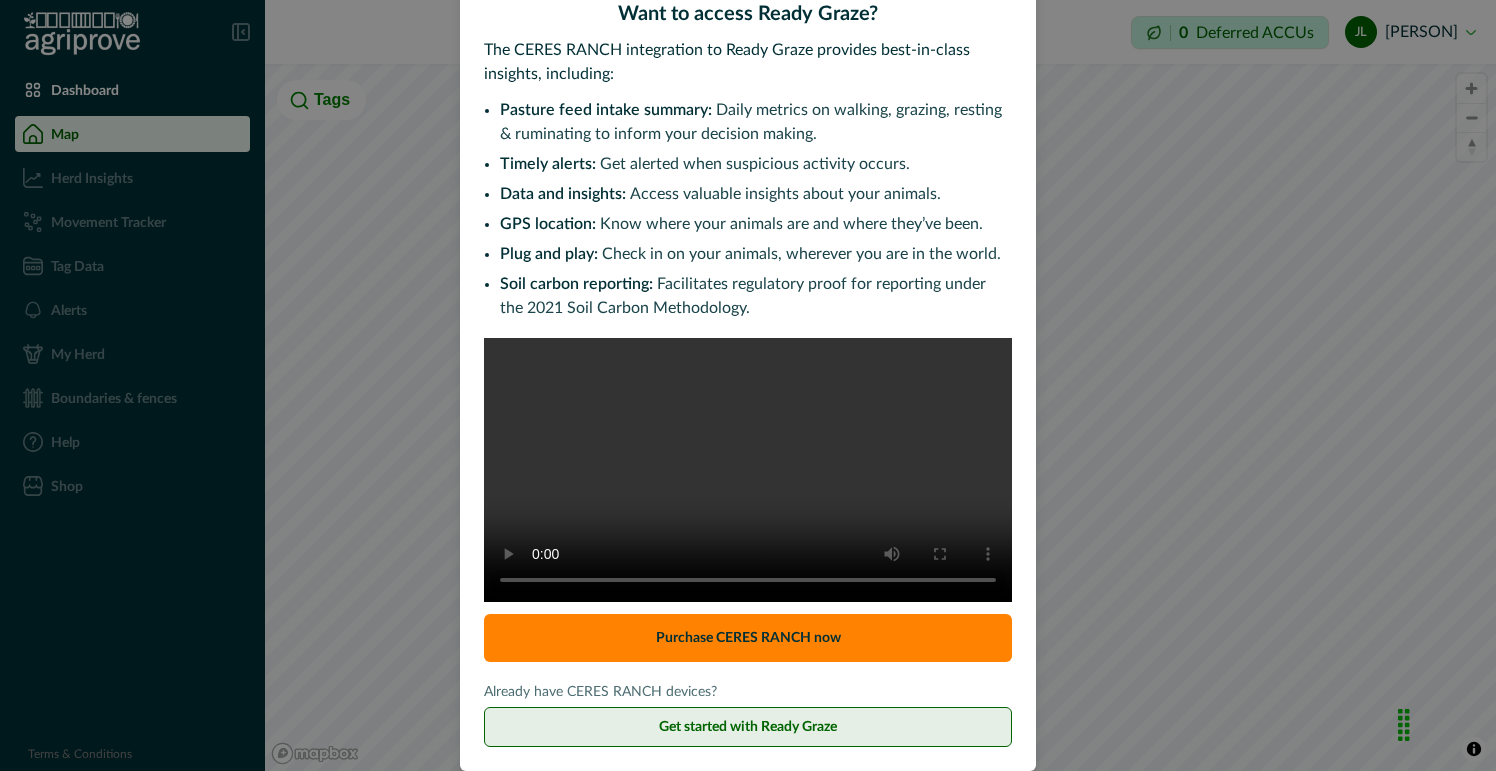 click on "Get started with Ready Graze" at bounding box center (748, 727) 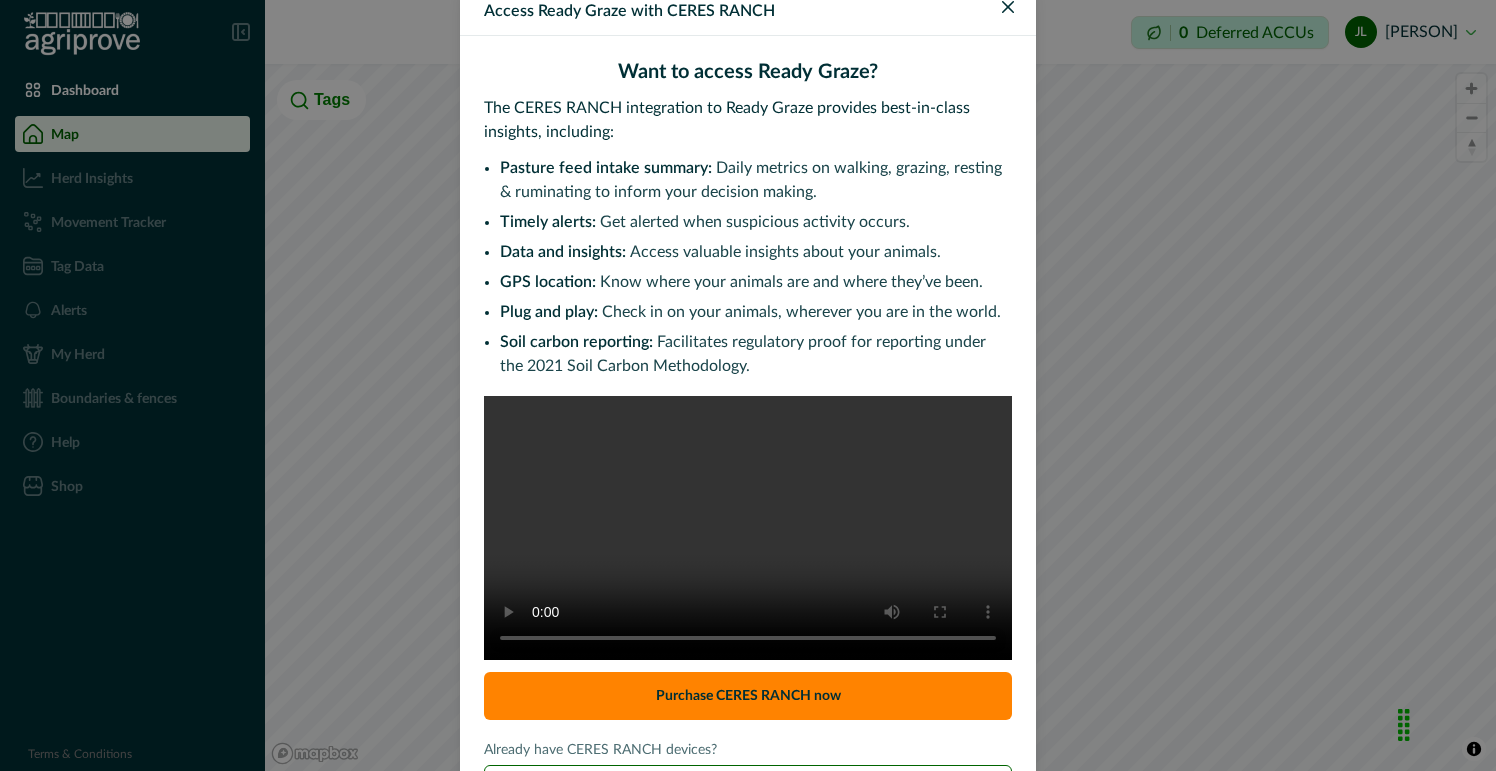 scroll, scrollTop: 0, scrollLeft: 0, axis: both 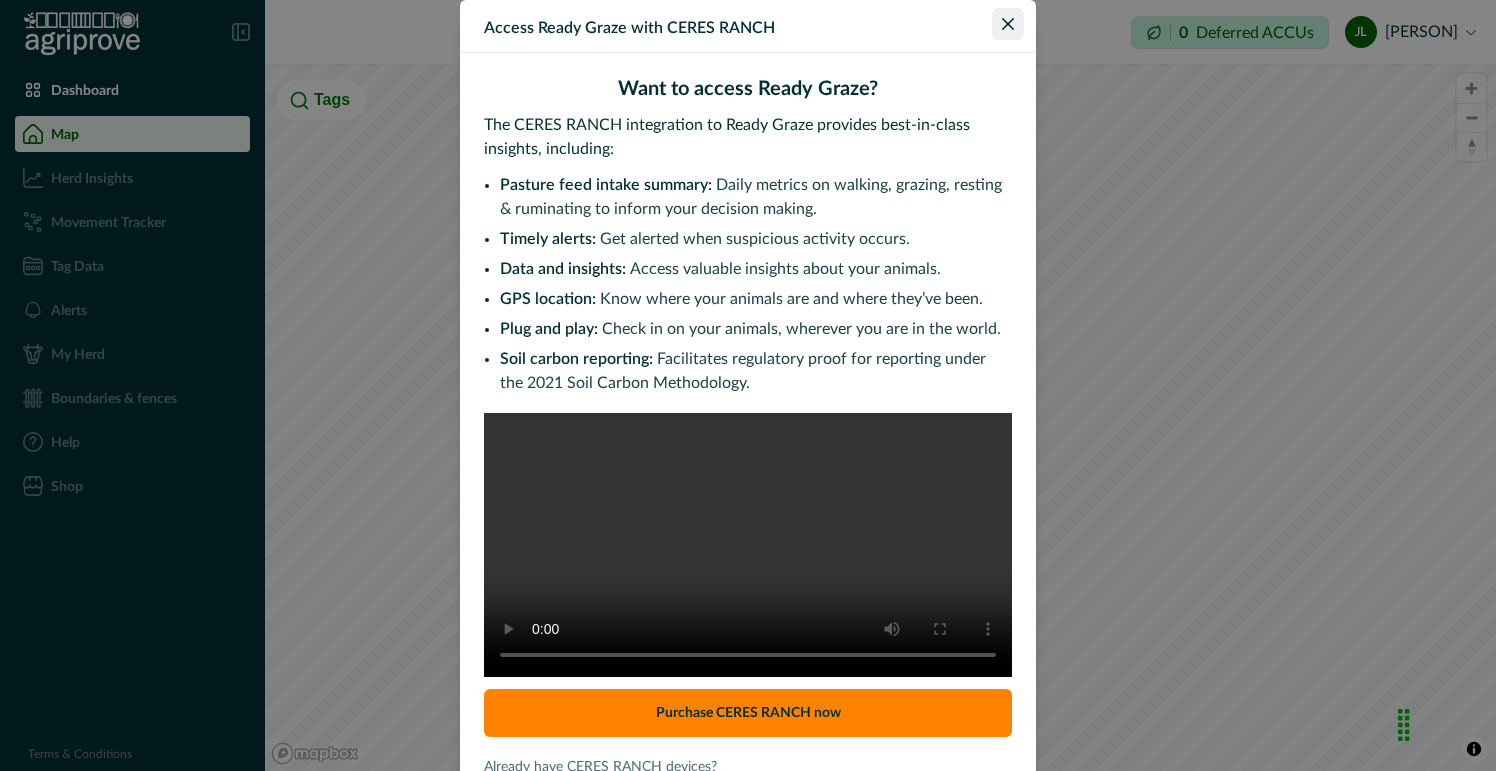 click at bounding box center [1008, 24] 